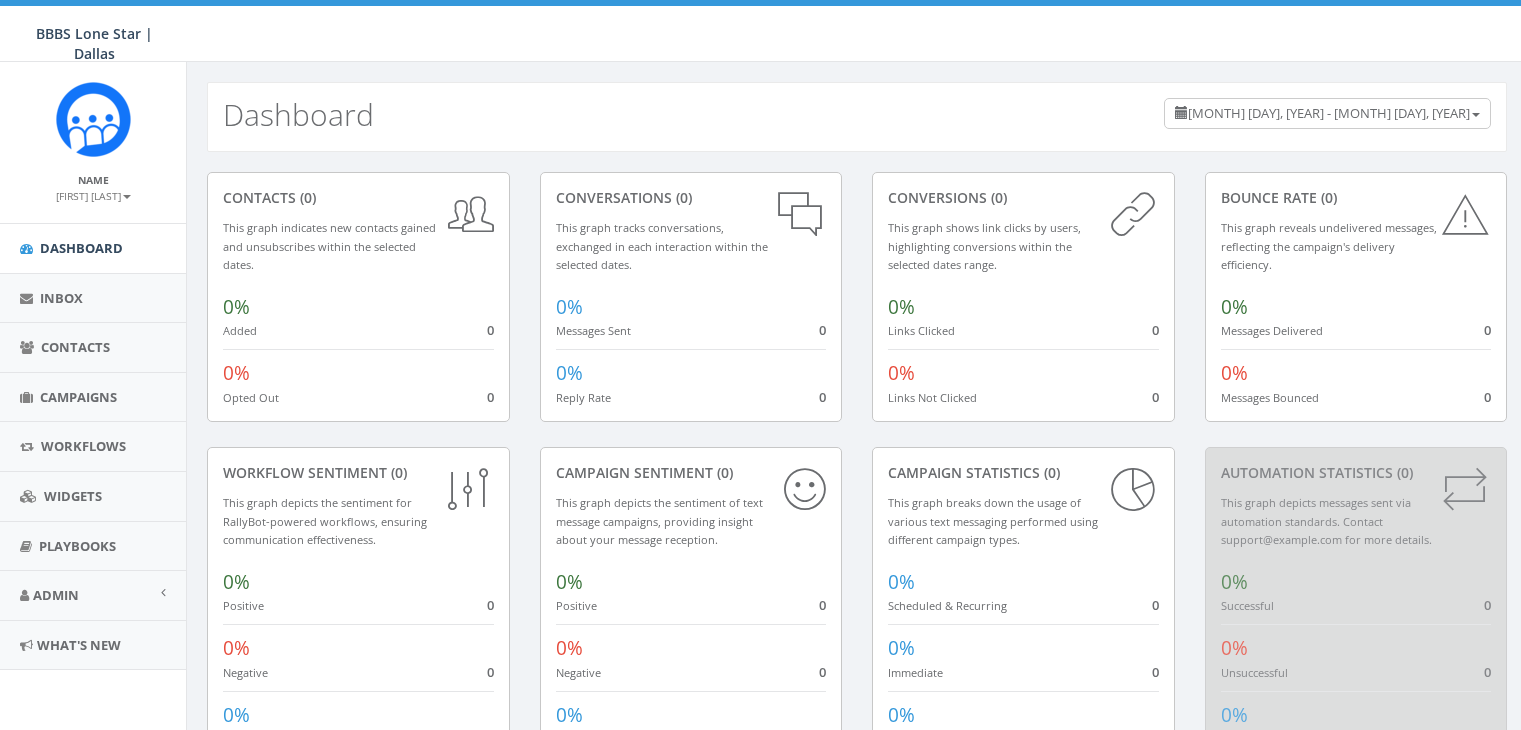 scroll, scrollTop: 0, scrollLeft: 0, axis: both 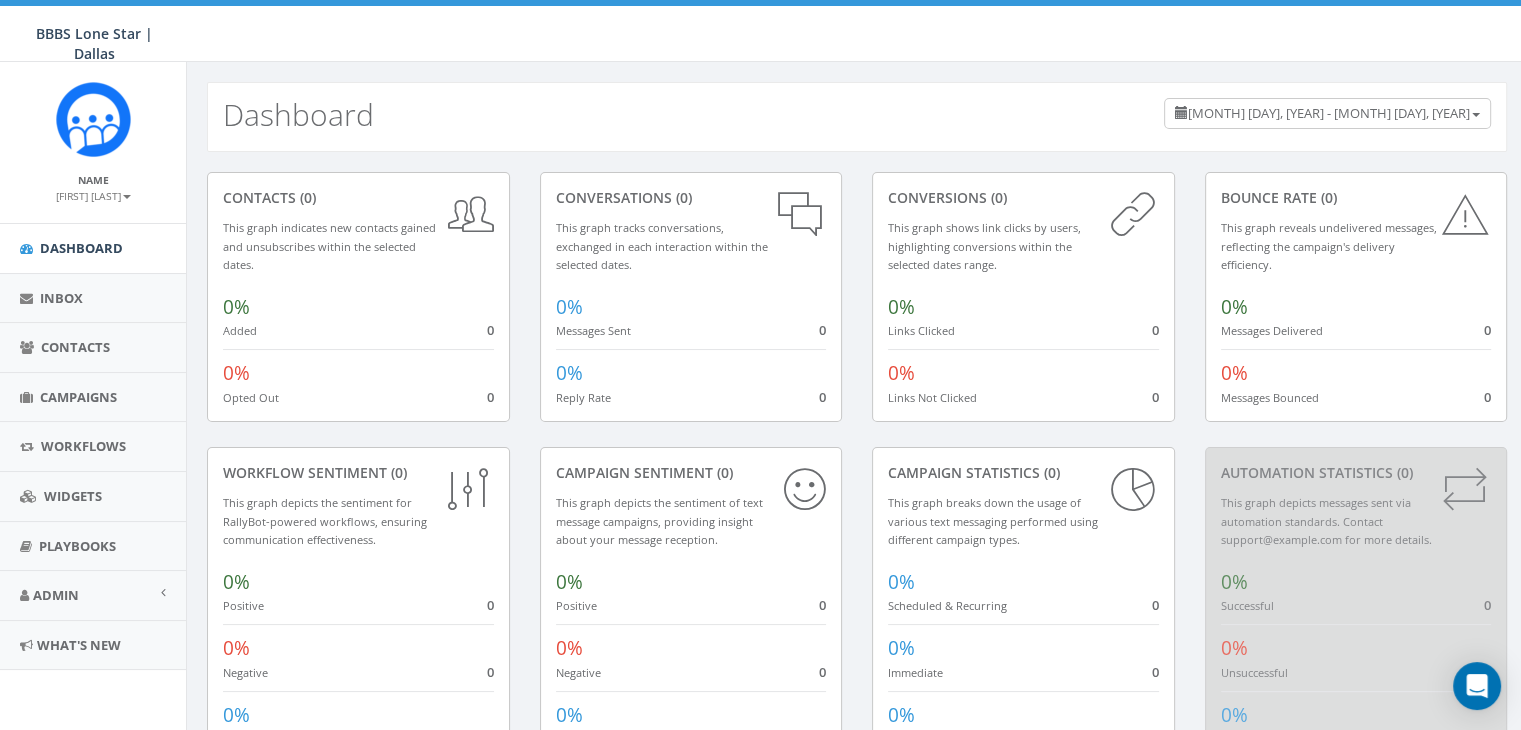 click on "[FIRST] [LAST]" at bounding box center (93, 196) 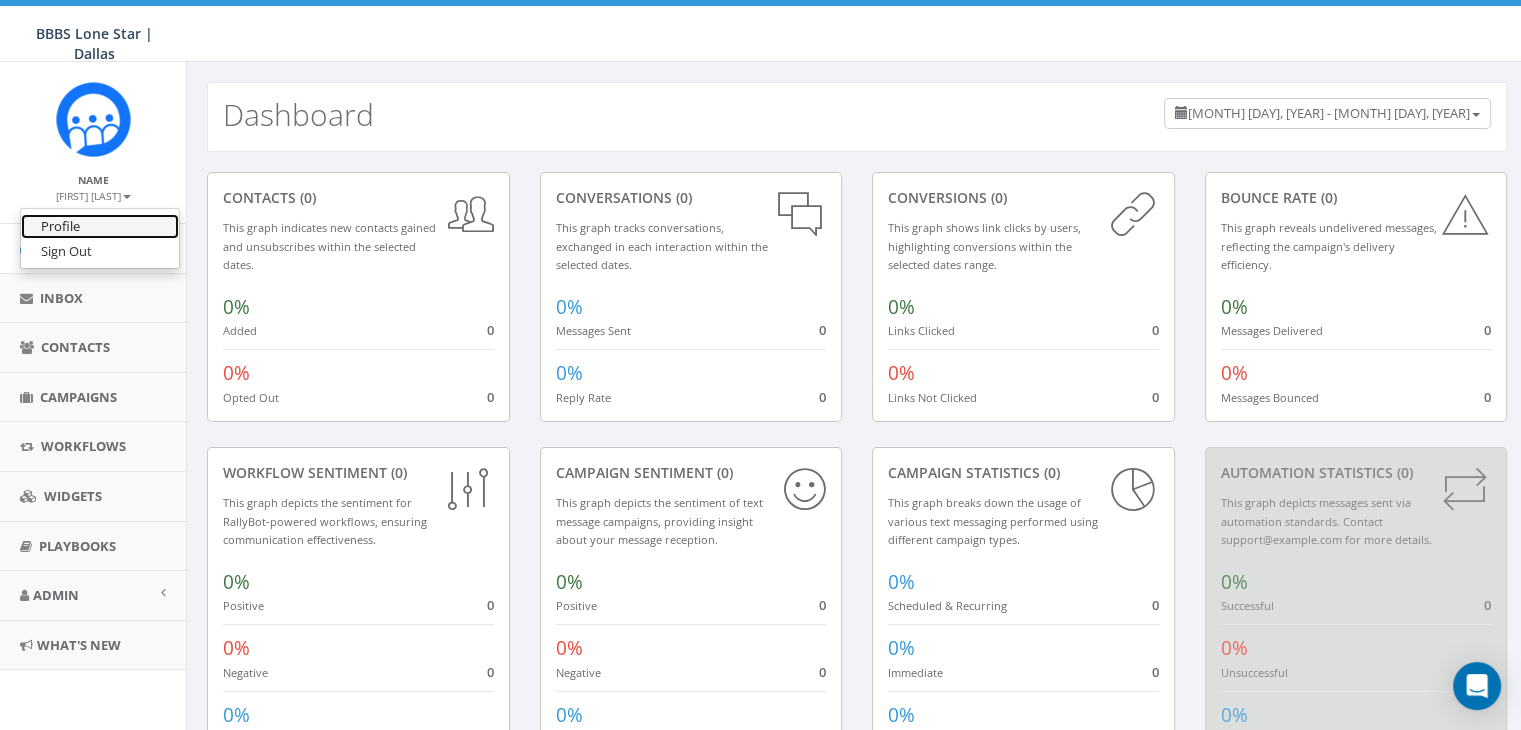 click on "Profile" at bounding box center (100, 226) 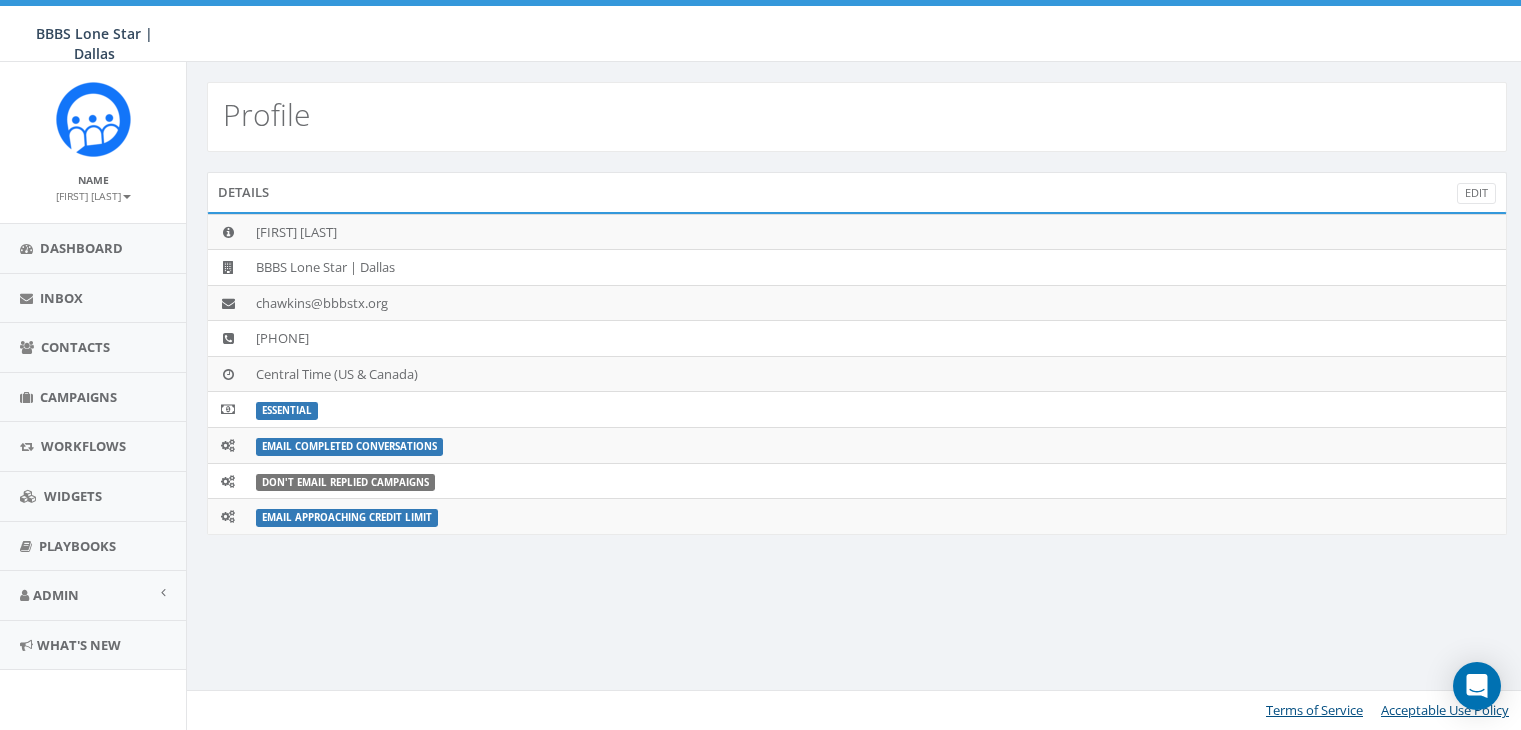 scroll, scrollTop: 0, scrollLeft: 0, axis: both 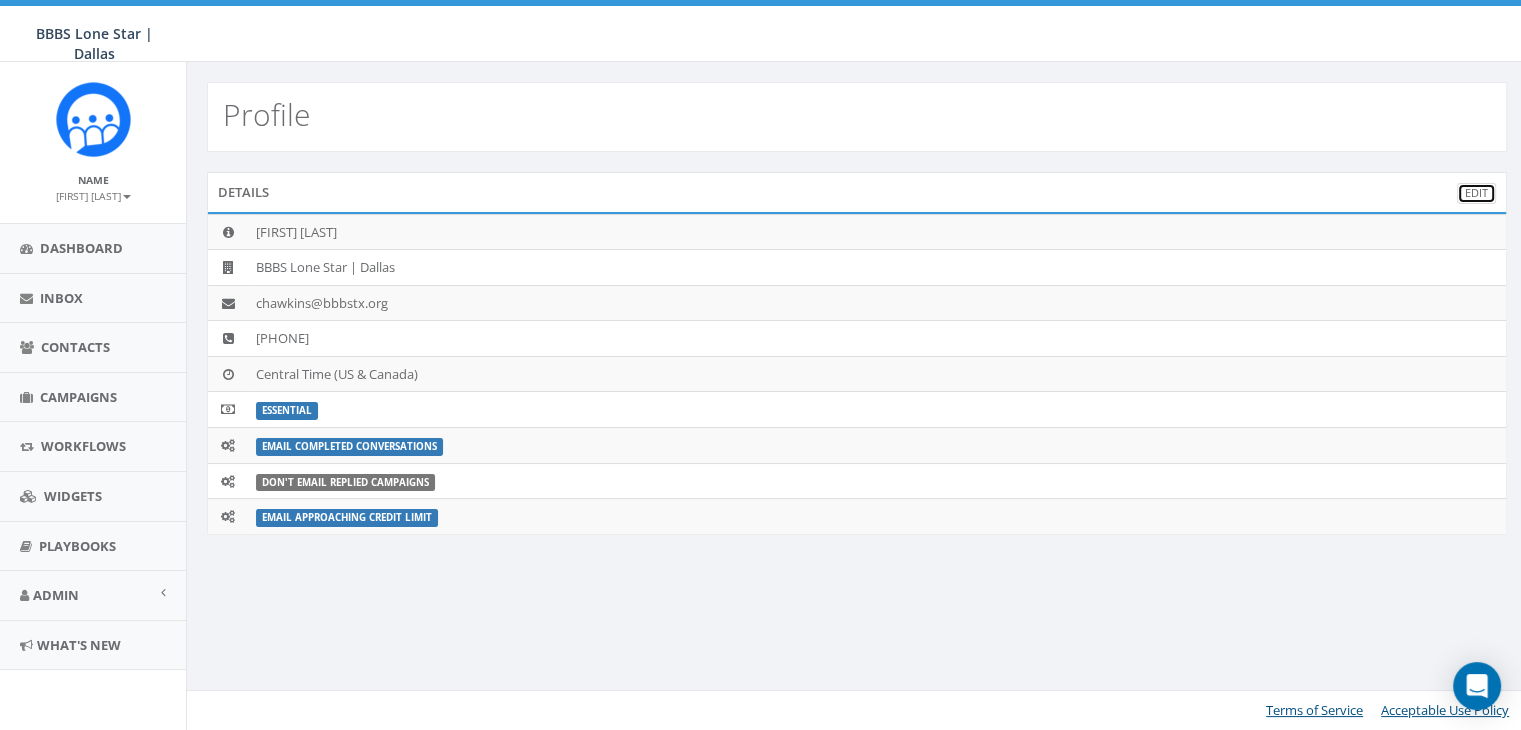 click on "Edit" at bounding box center [1476, 193] 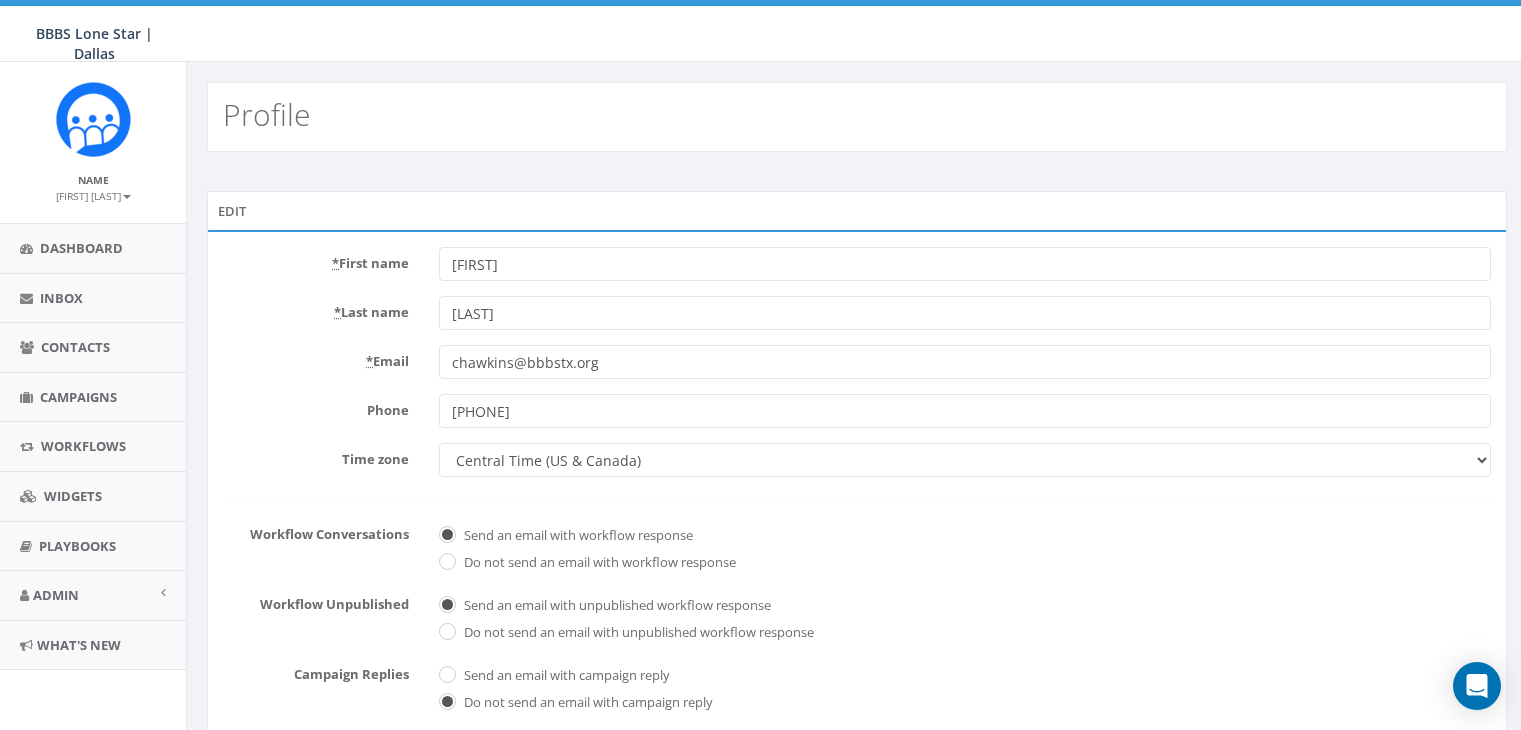 scroll, scrollTop: 0, scrollLeft: 0, axis: both 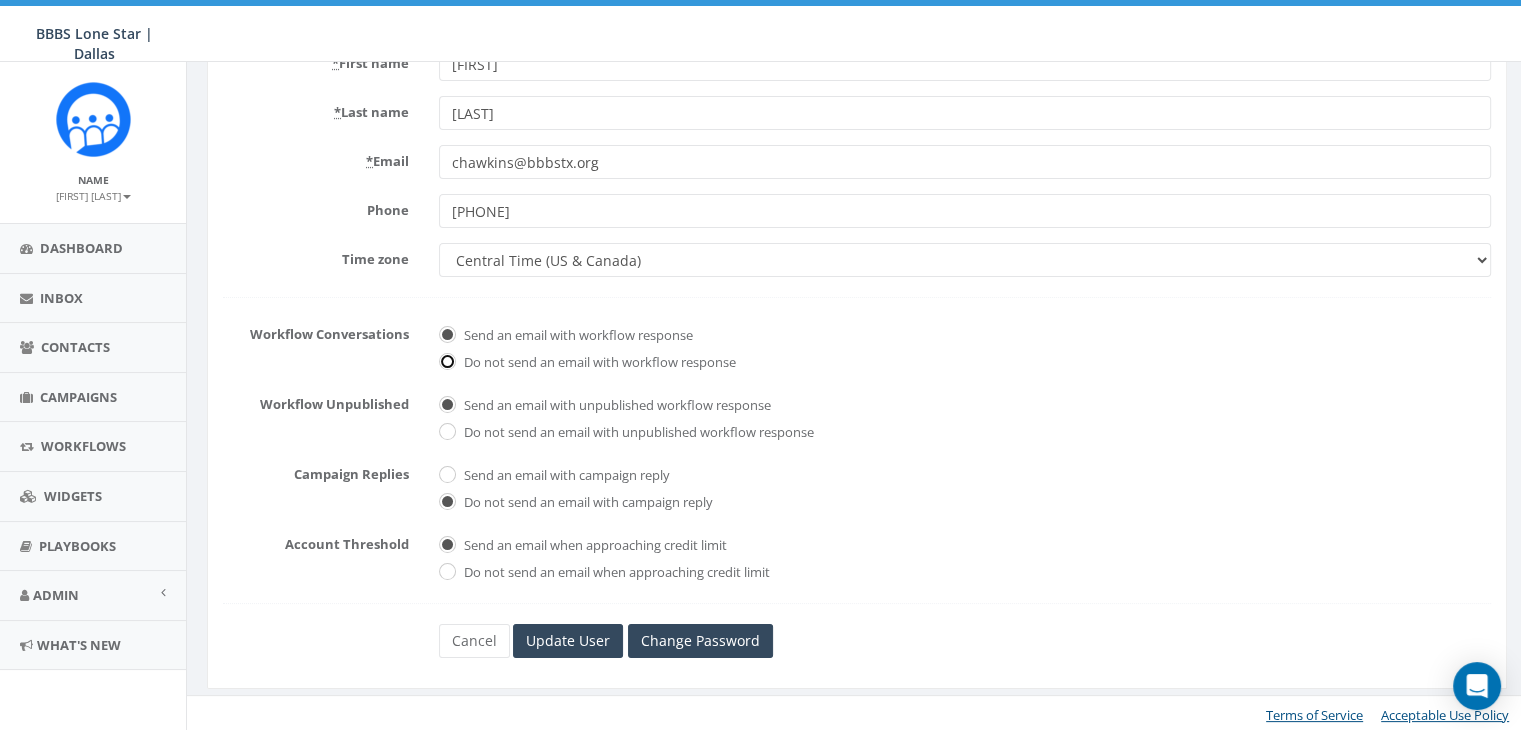 click on "Do not send an email with workflow response" at bounding box center (445, 363) 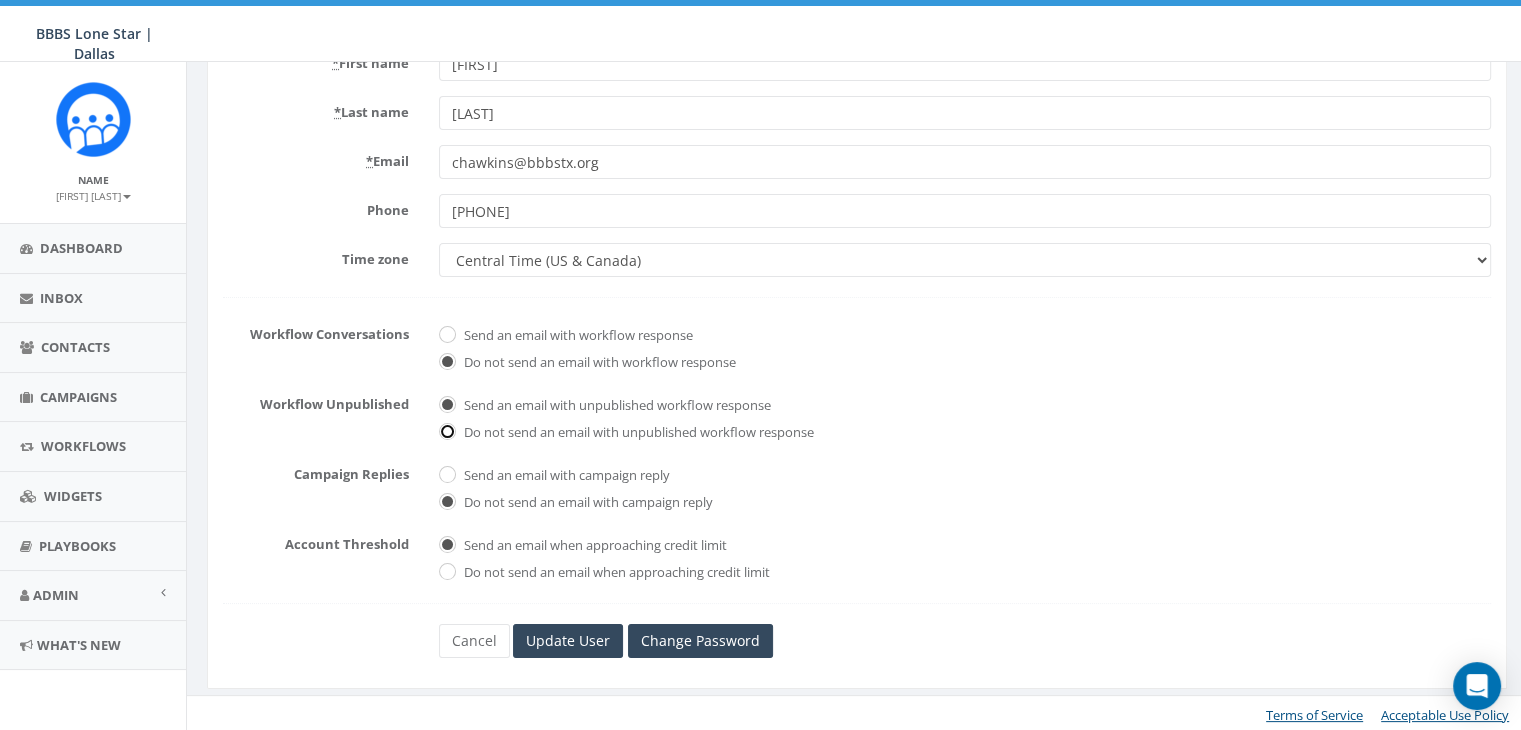 click on "Do not send an email with unpublished workflow response" at bounding box center [445, 433] 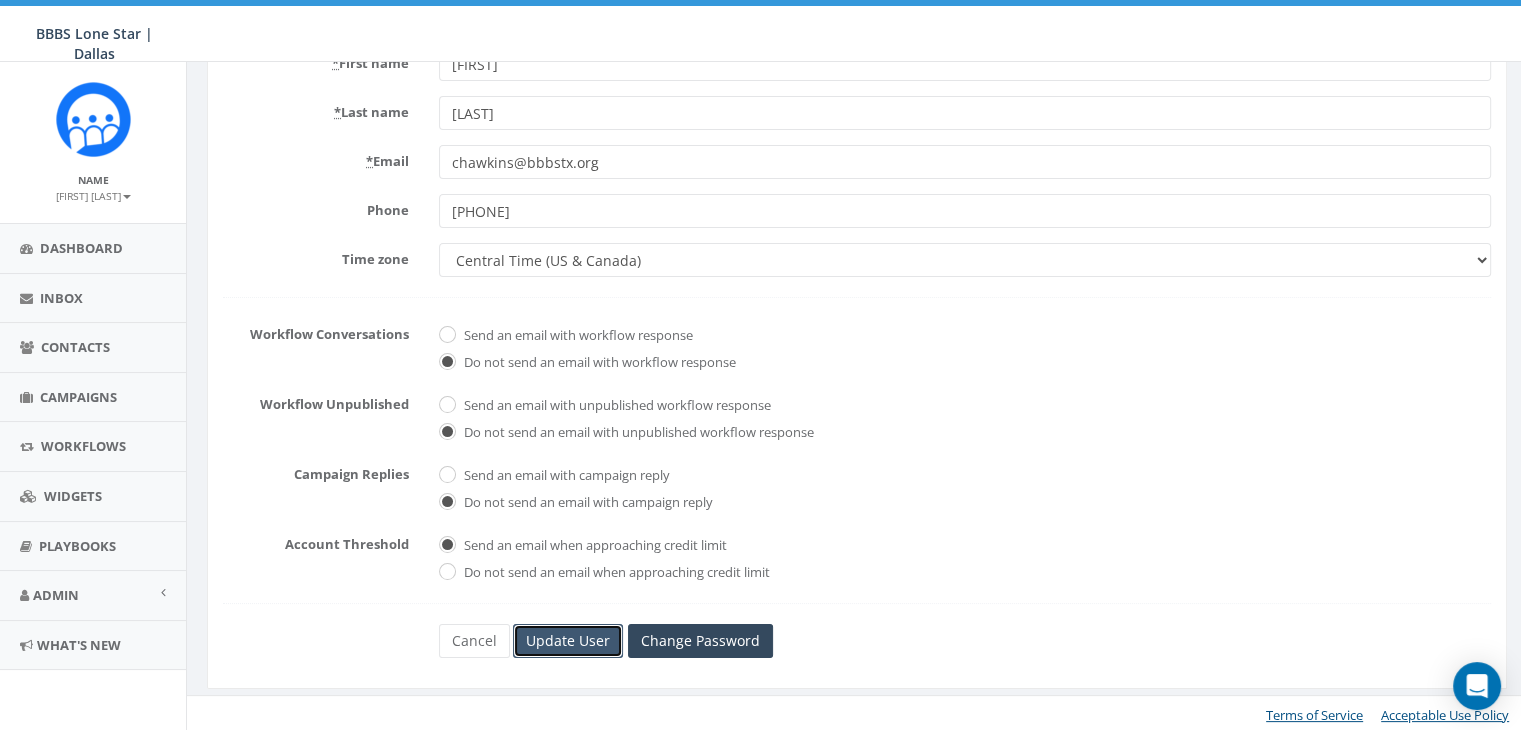 click on "Update User" at bounding box center [568, 641] 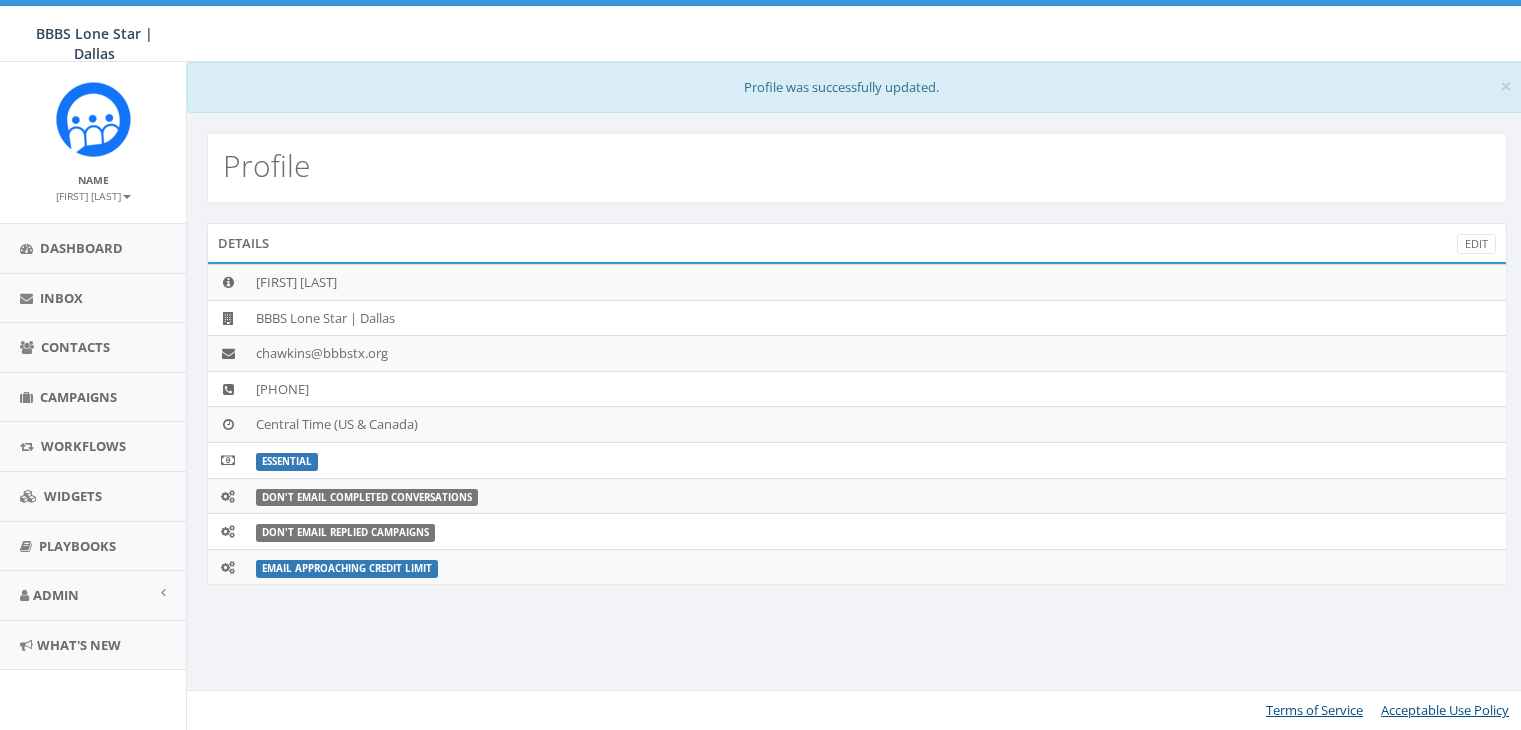 scroll, scrollTop: 0, scrollLeft: 0, axis: both 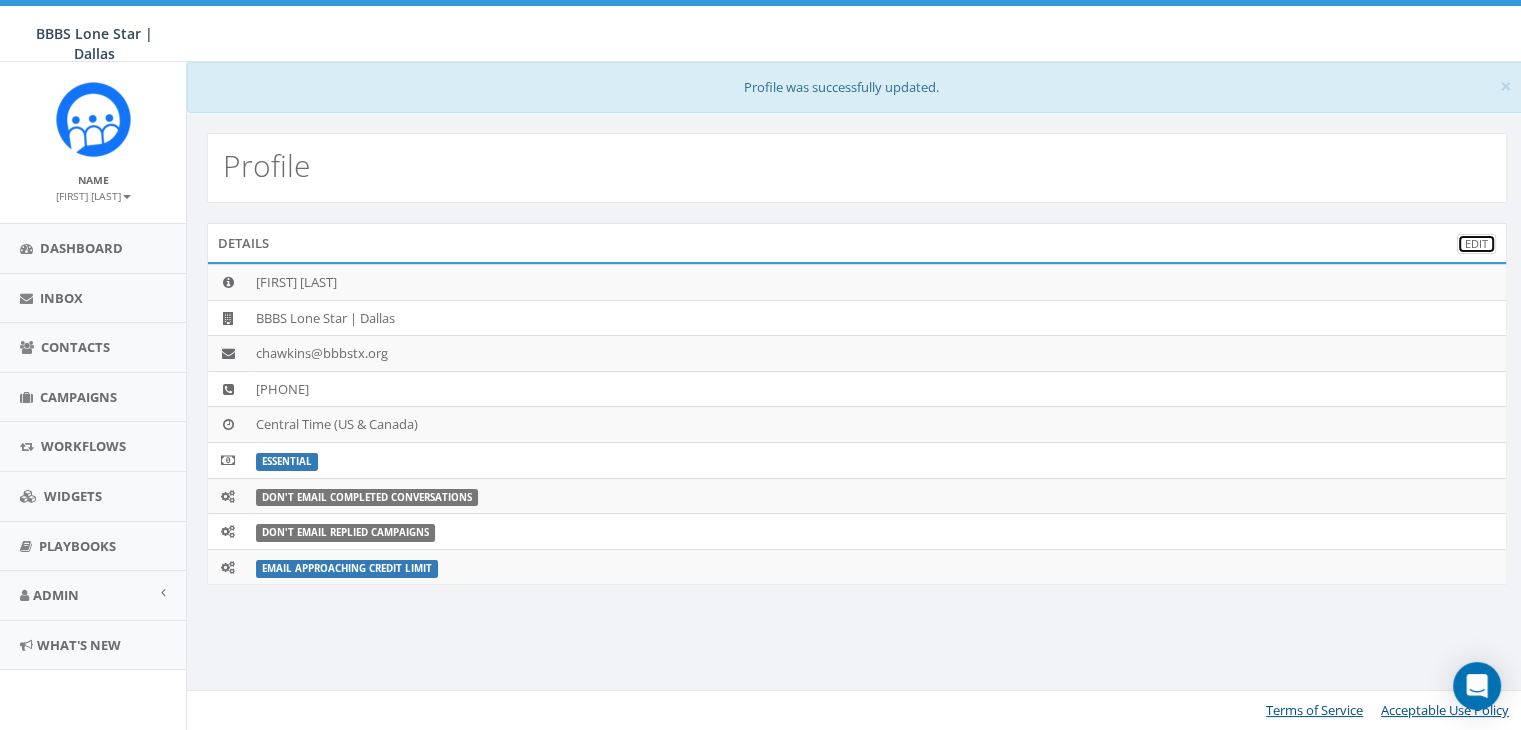click on "Edit" at bounding box center (1476, 244) 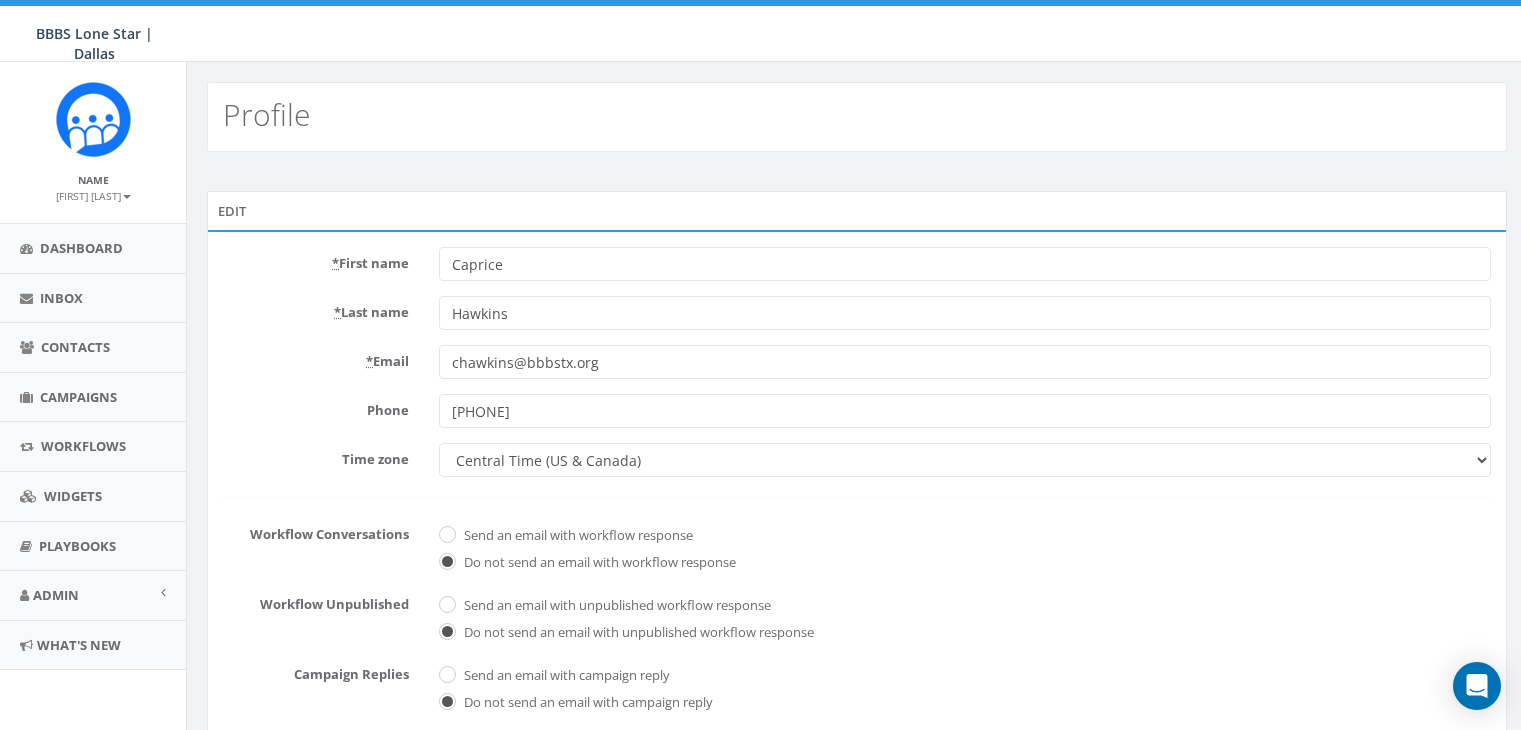 scroll, scrollTop: 0, scrollLeft: 0, axis: both 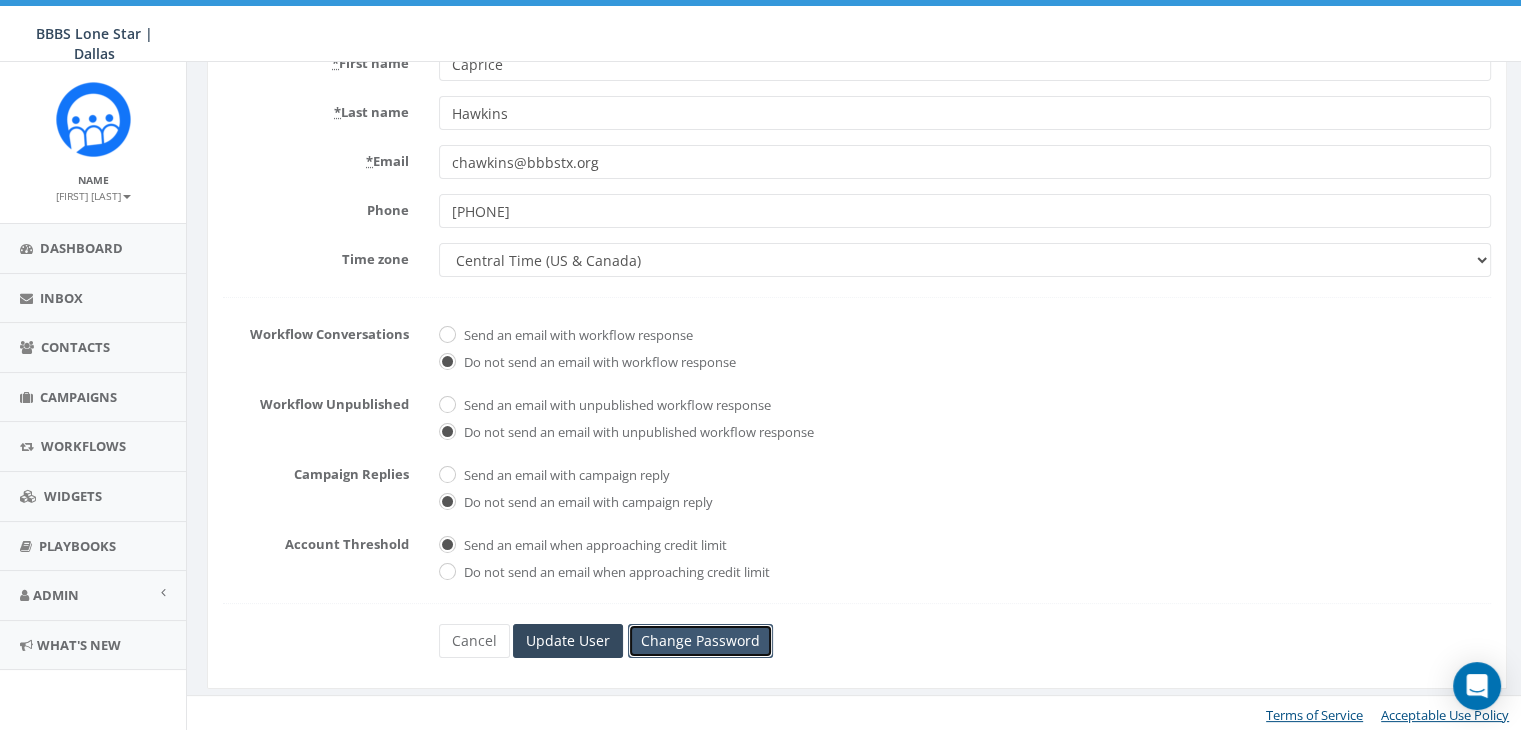 click on "Change Password" at bounding box center [700, 641] 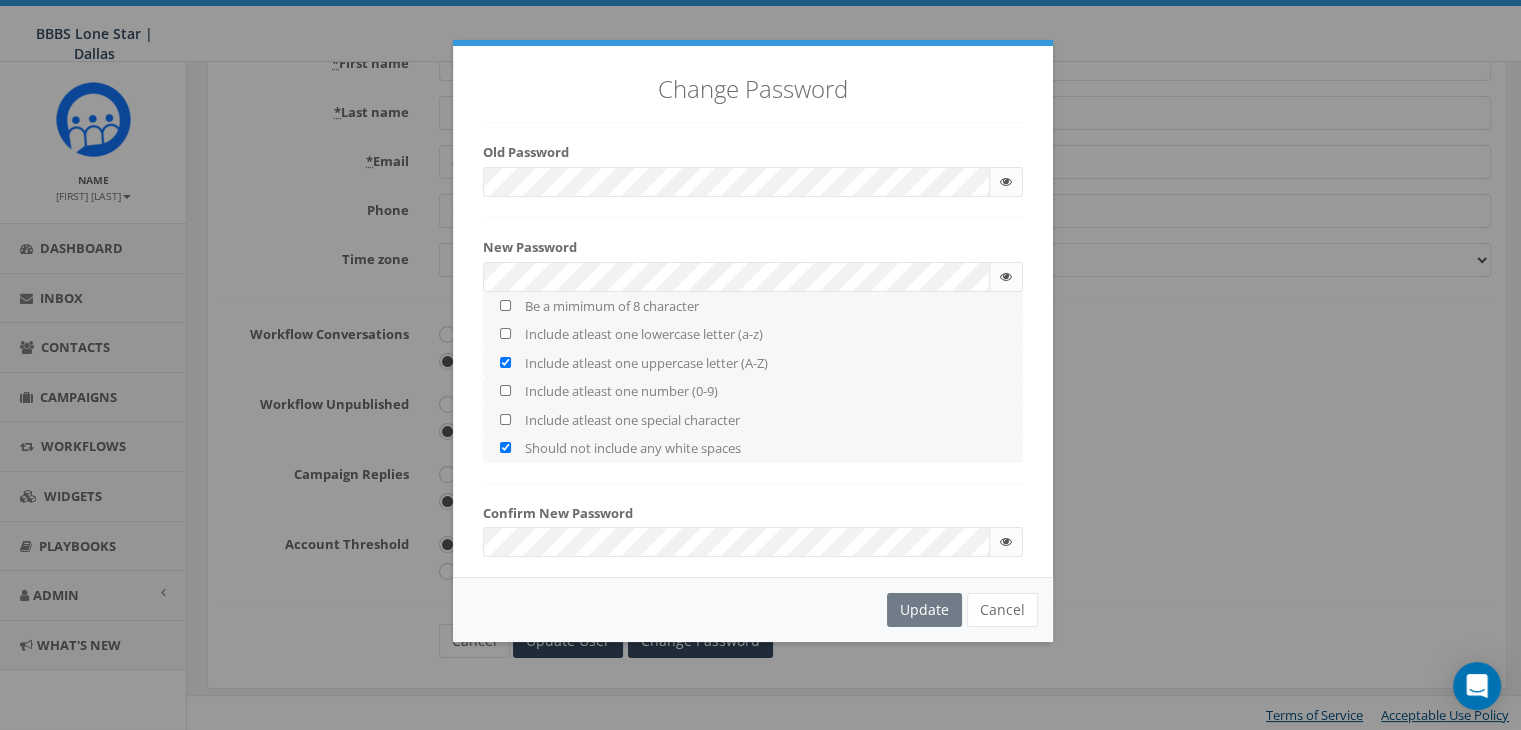 checkbox on "true" 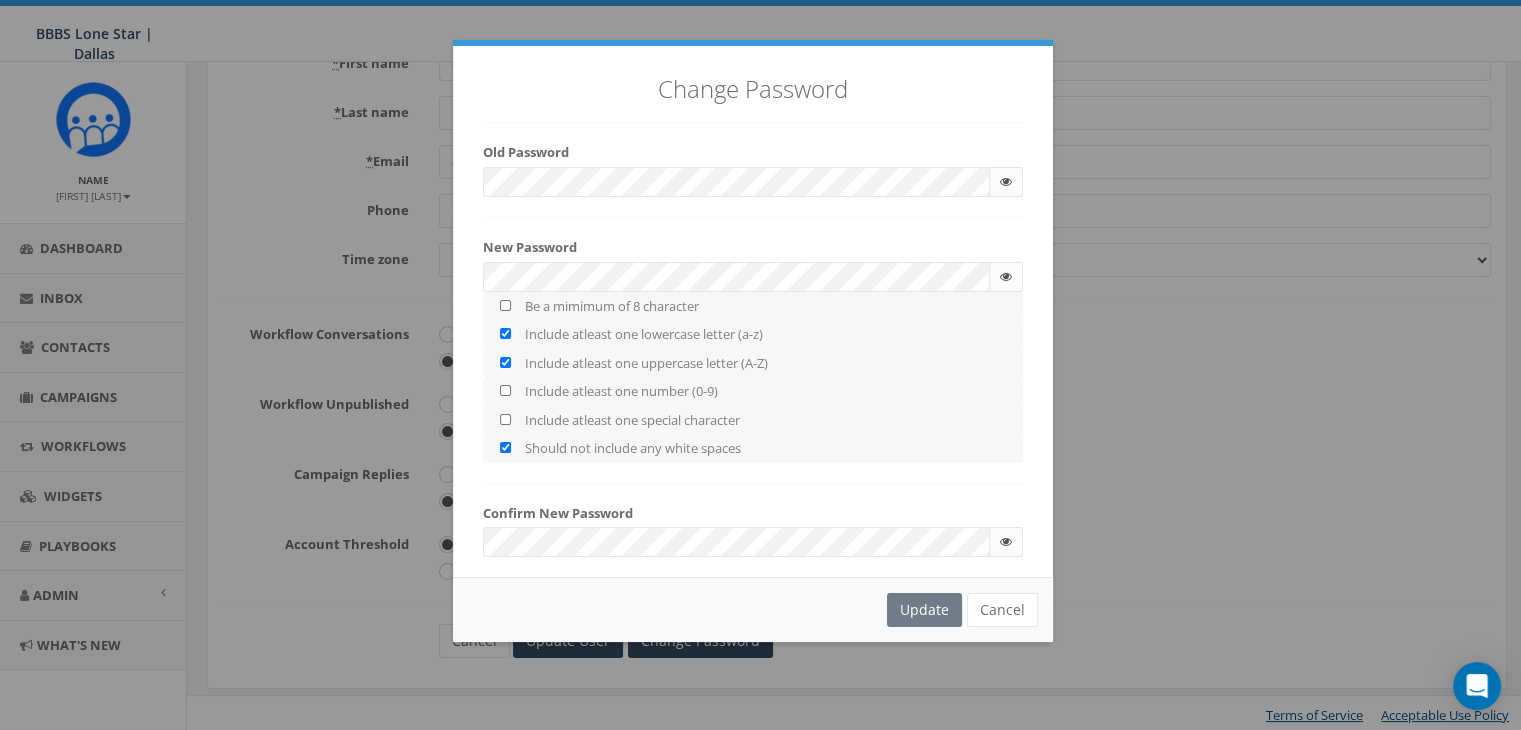 checkbox on "true" 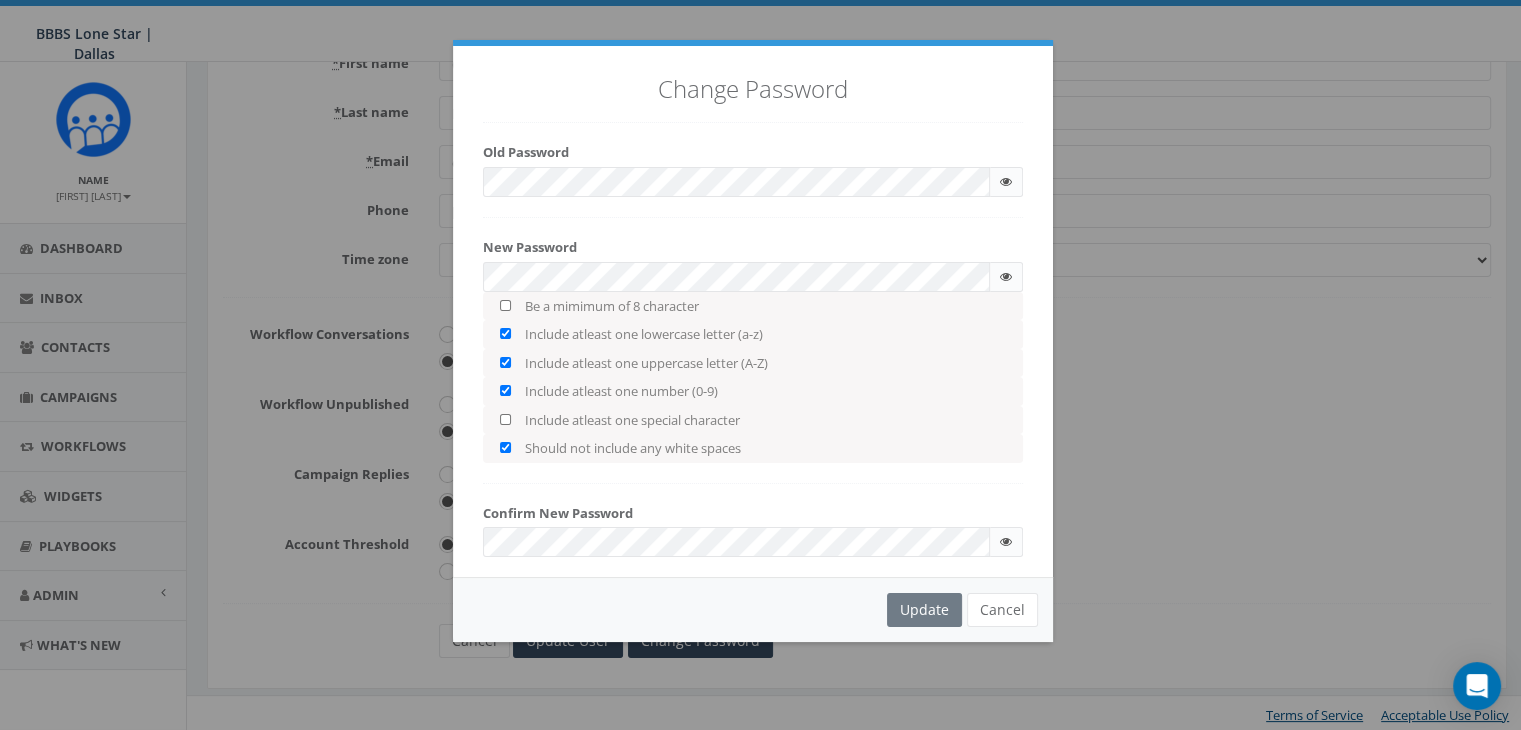 checkbox on "true" 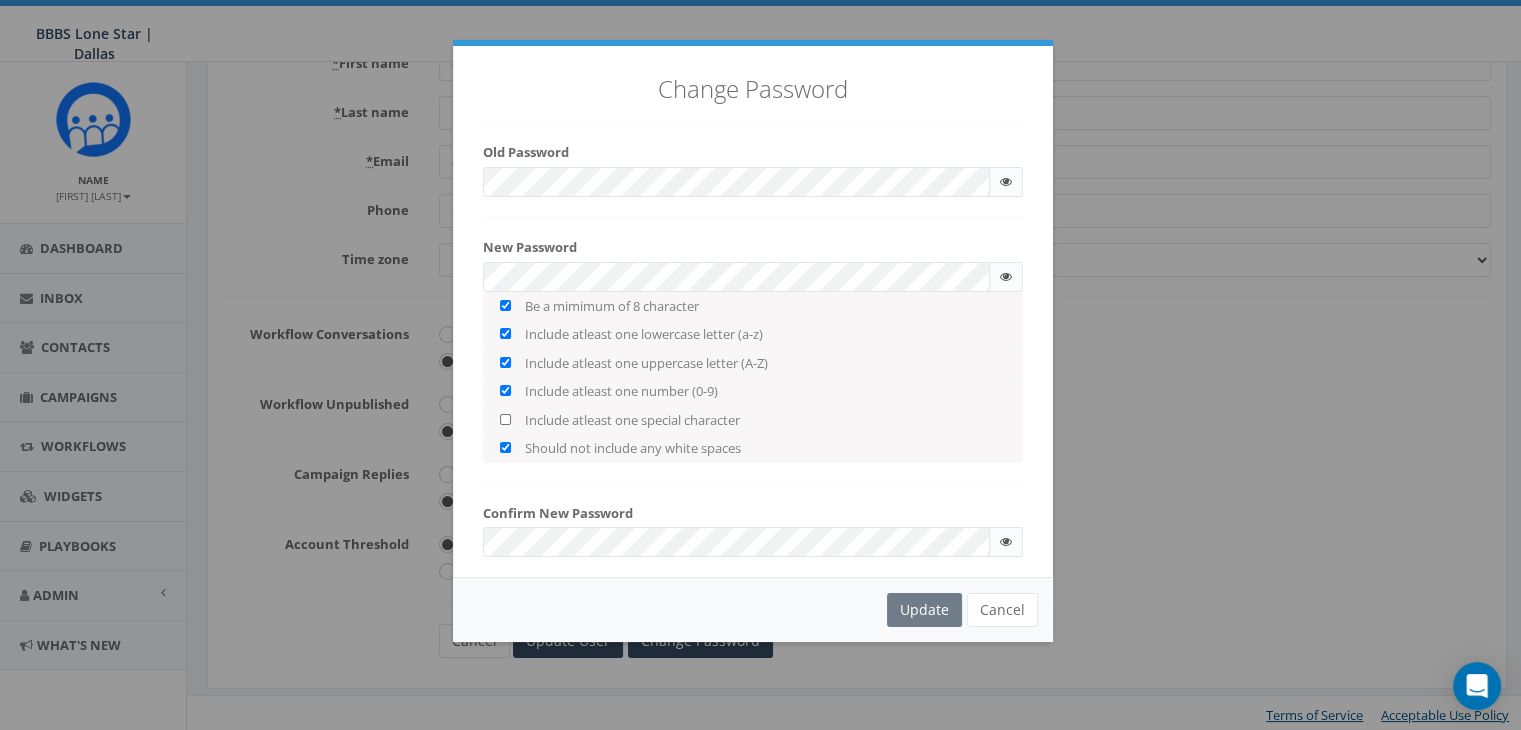 checkbox on "true" 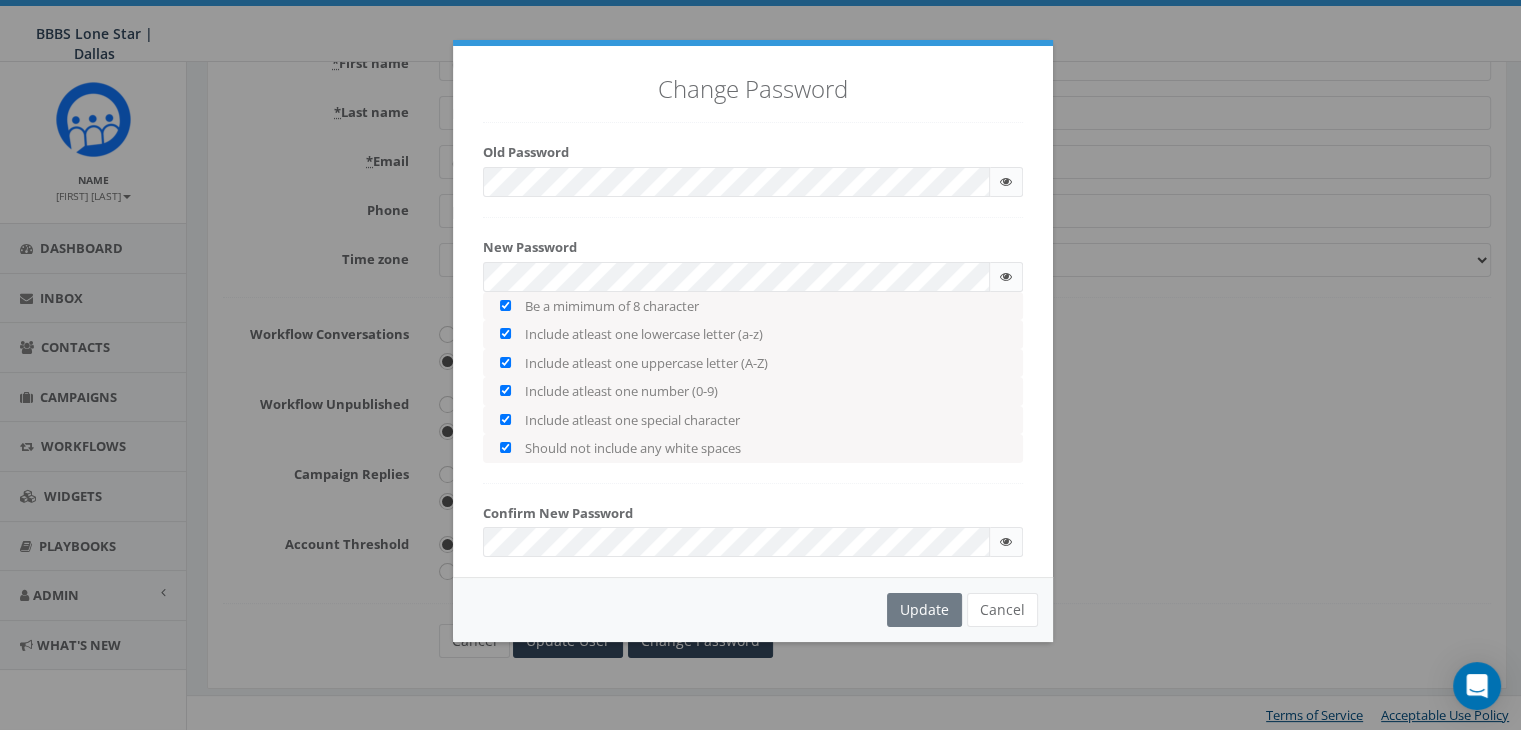 checkbox on "true" 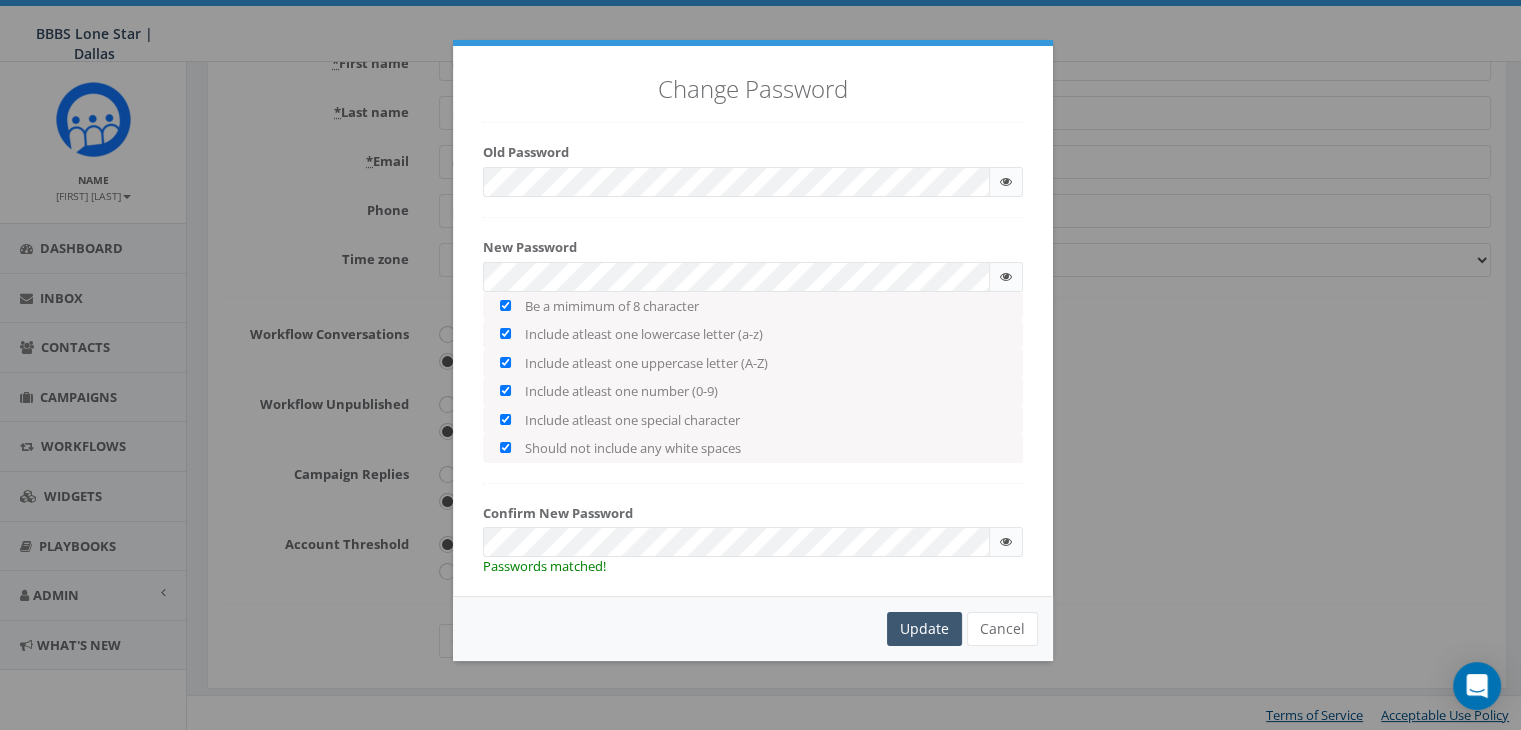click on "Update" at bounding box center (924, 629) 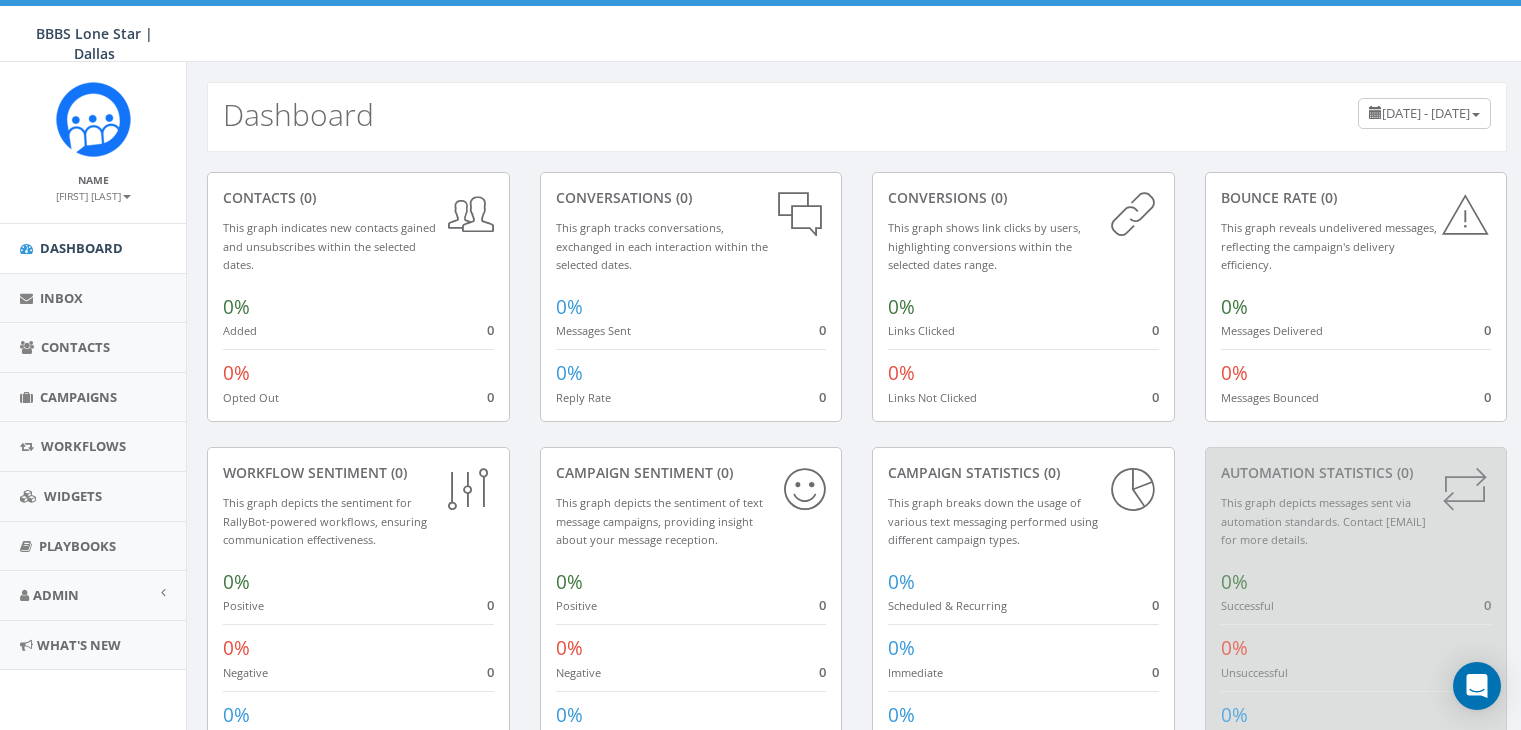 scroll, scrollTop: 0, scrollLeft: 0, axis: both 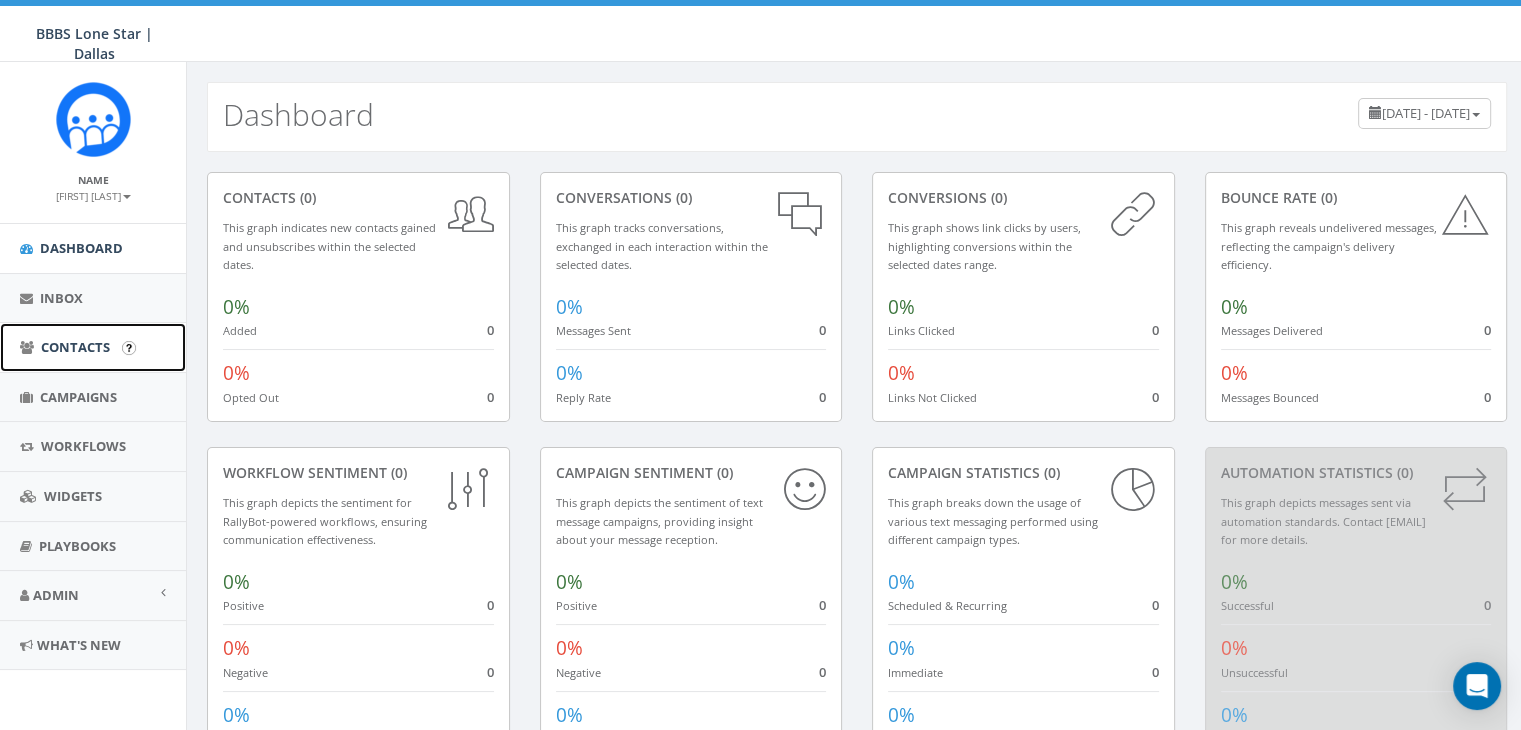 click on "Contacts" at bounding box center (75, 347) 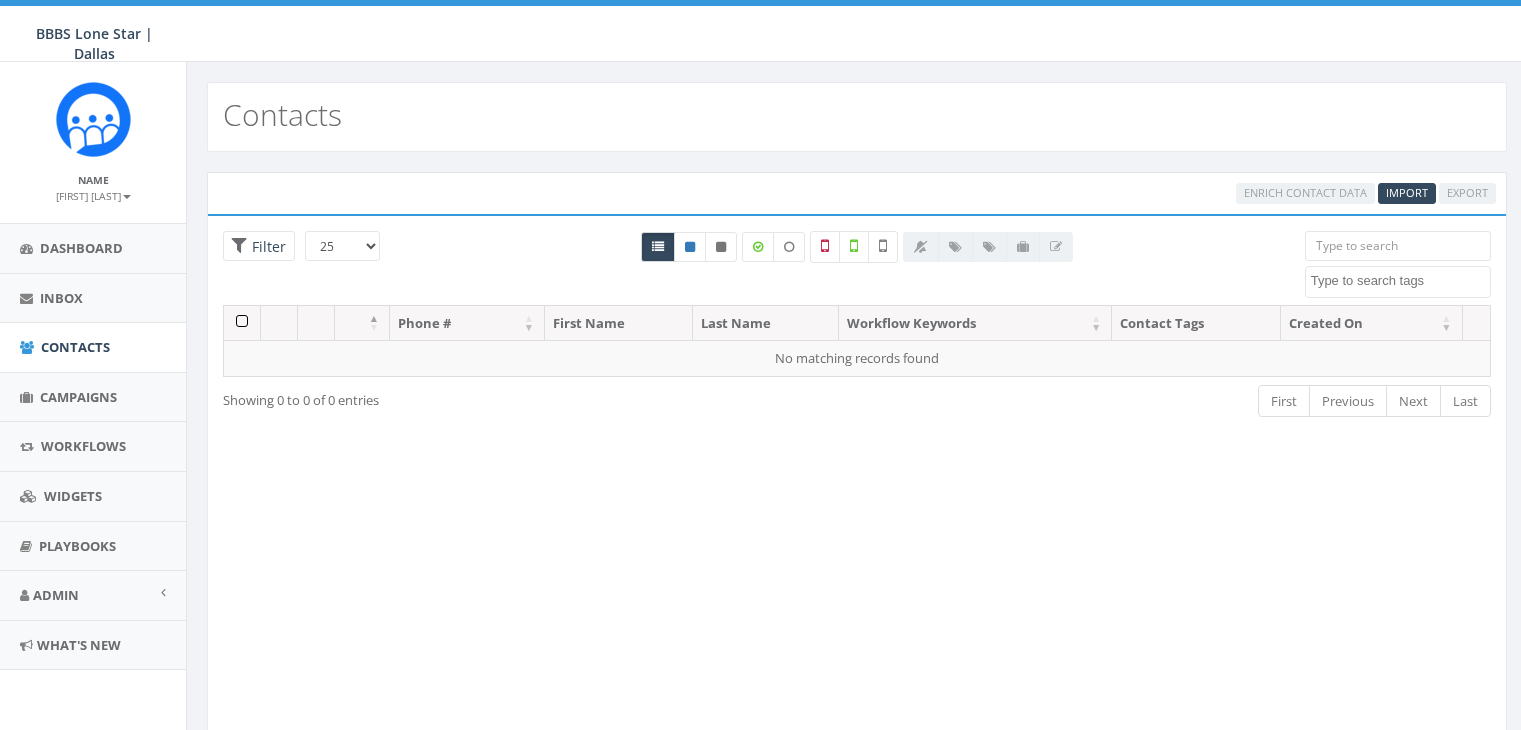 scroll, scrollTop: 0, scrollLeft: 0, axis: both 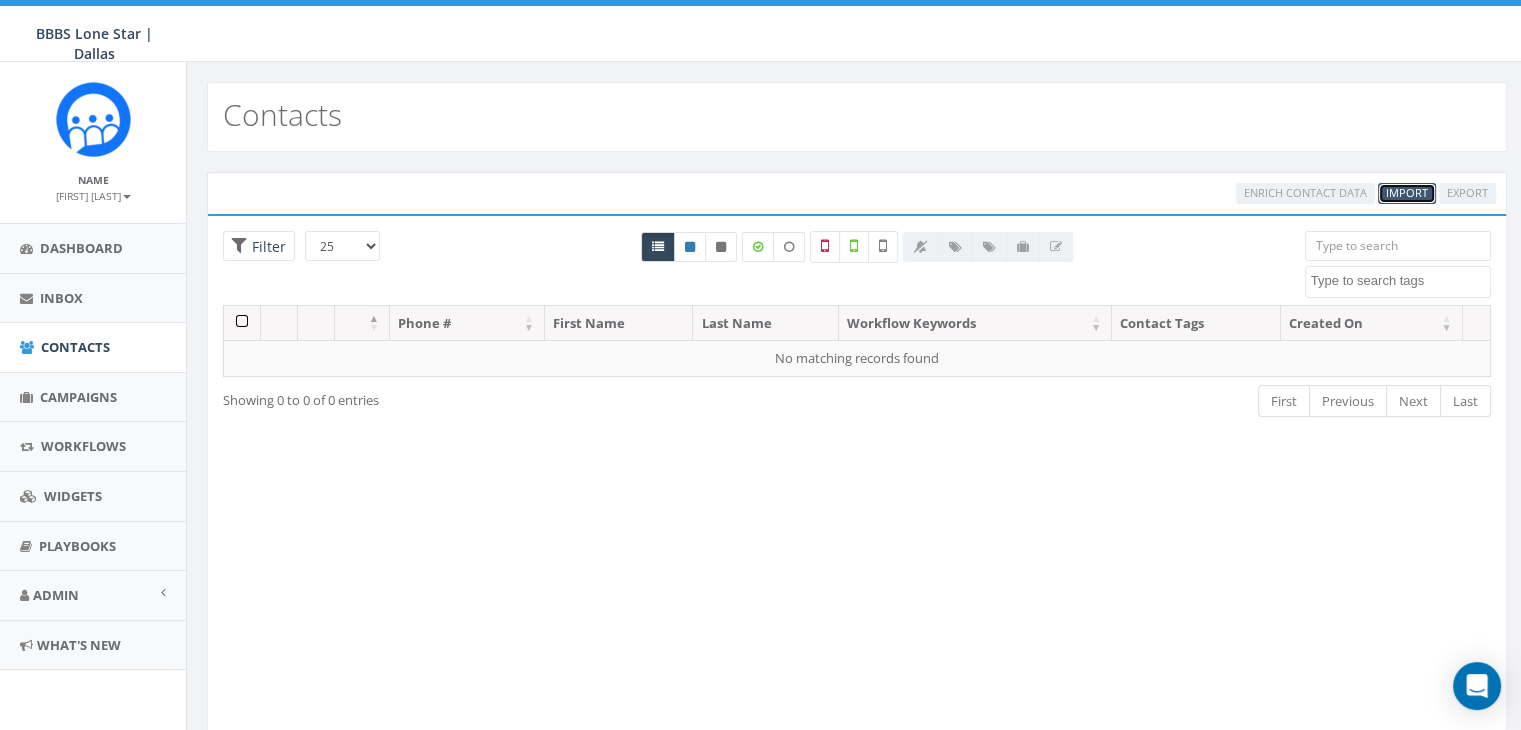 click on "Import" at bounding box center (1407, 192) 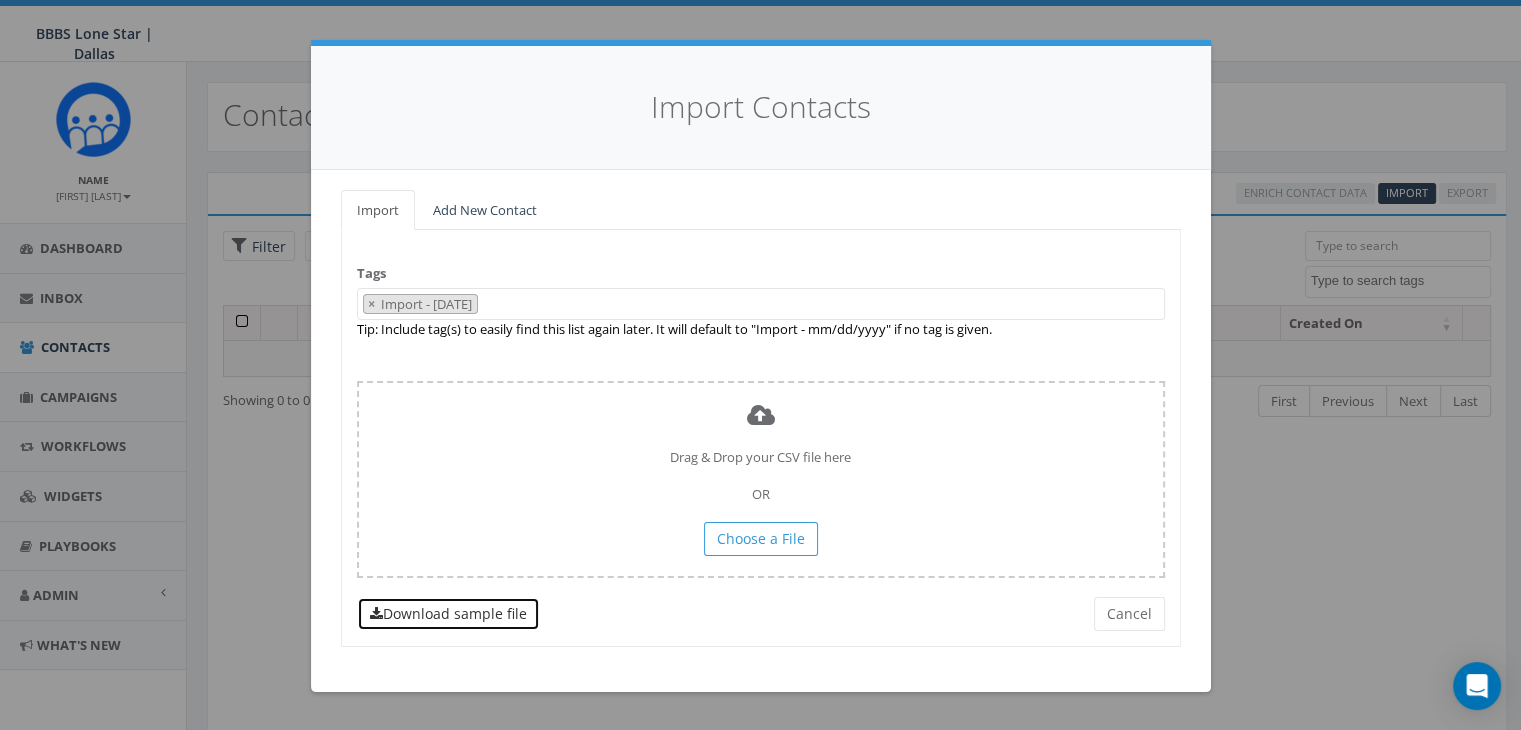 click on "Download sample file" at bounding box center (448, 614) 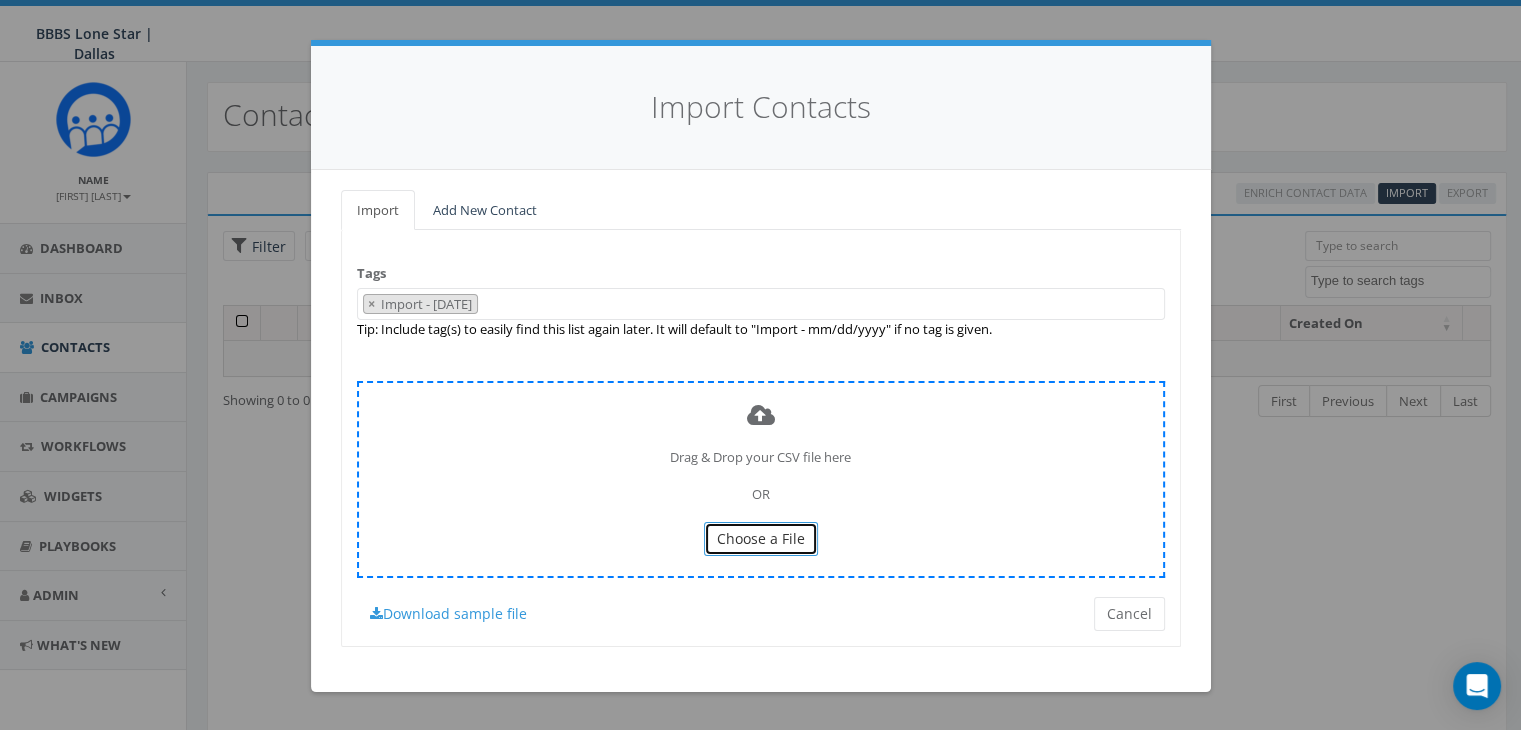 click on "Choose a File" at bounding box center [761, 538] 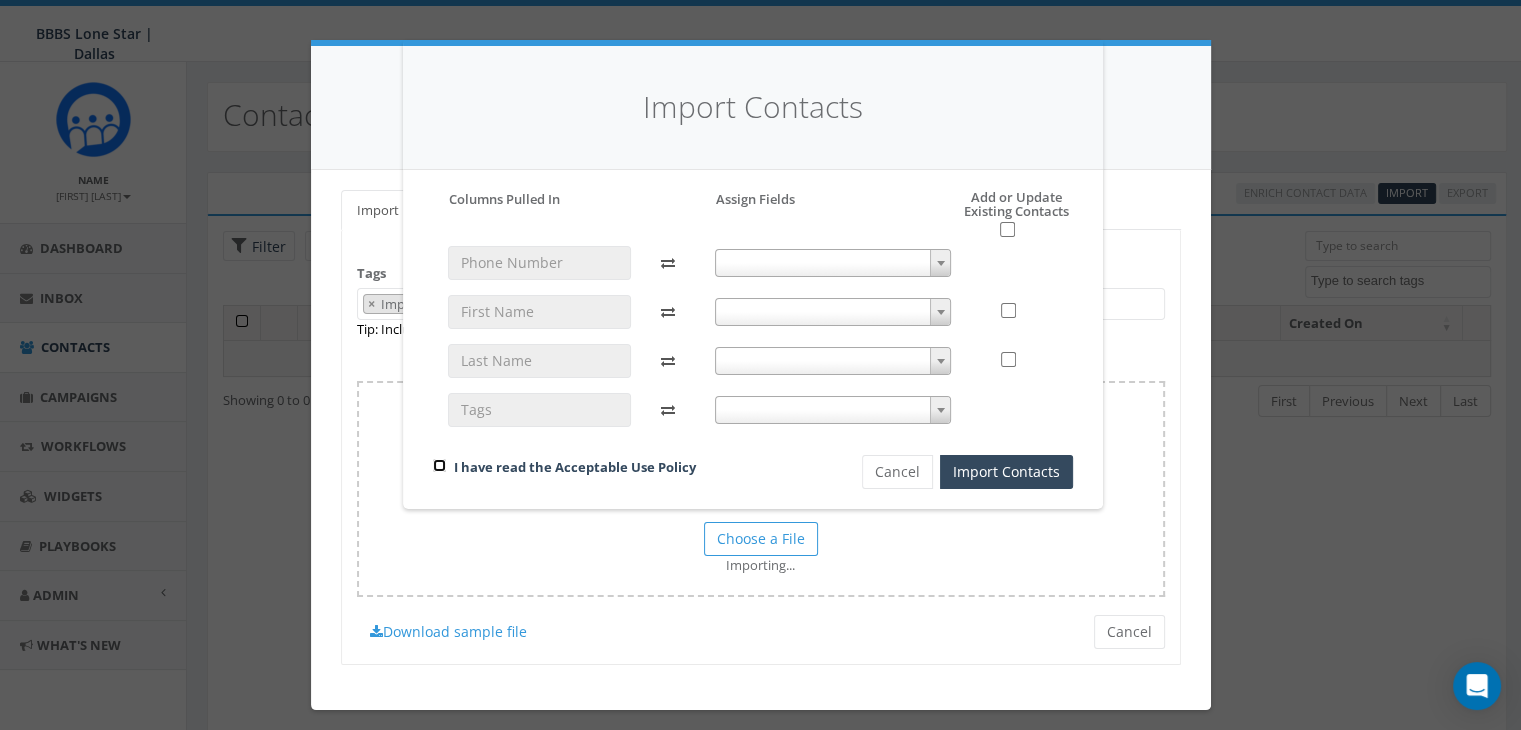 click at bounding box center [439, 465] 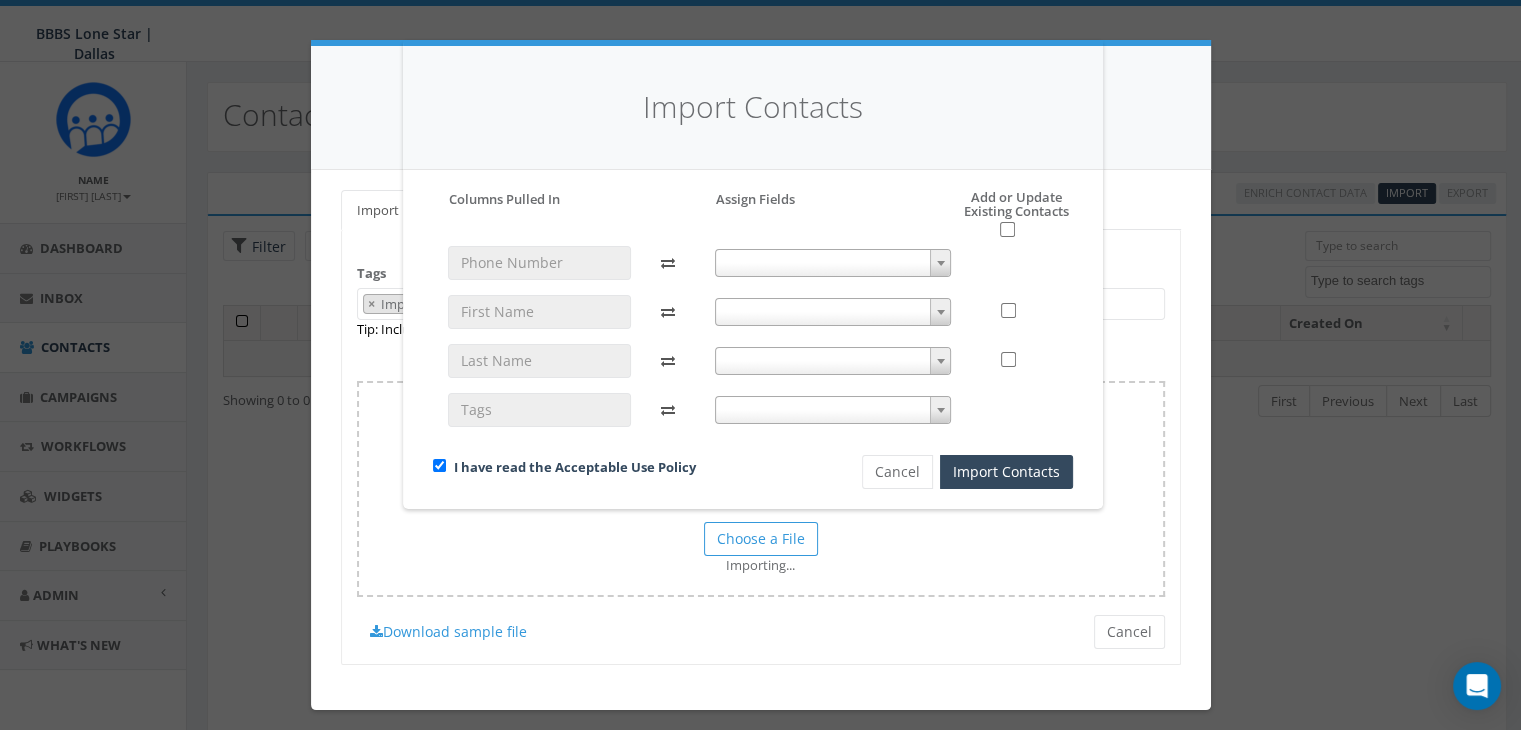 click at bounding box center [941, 263] 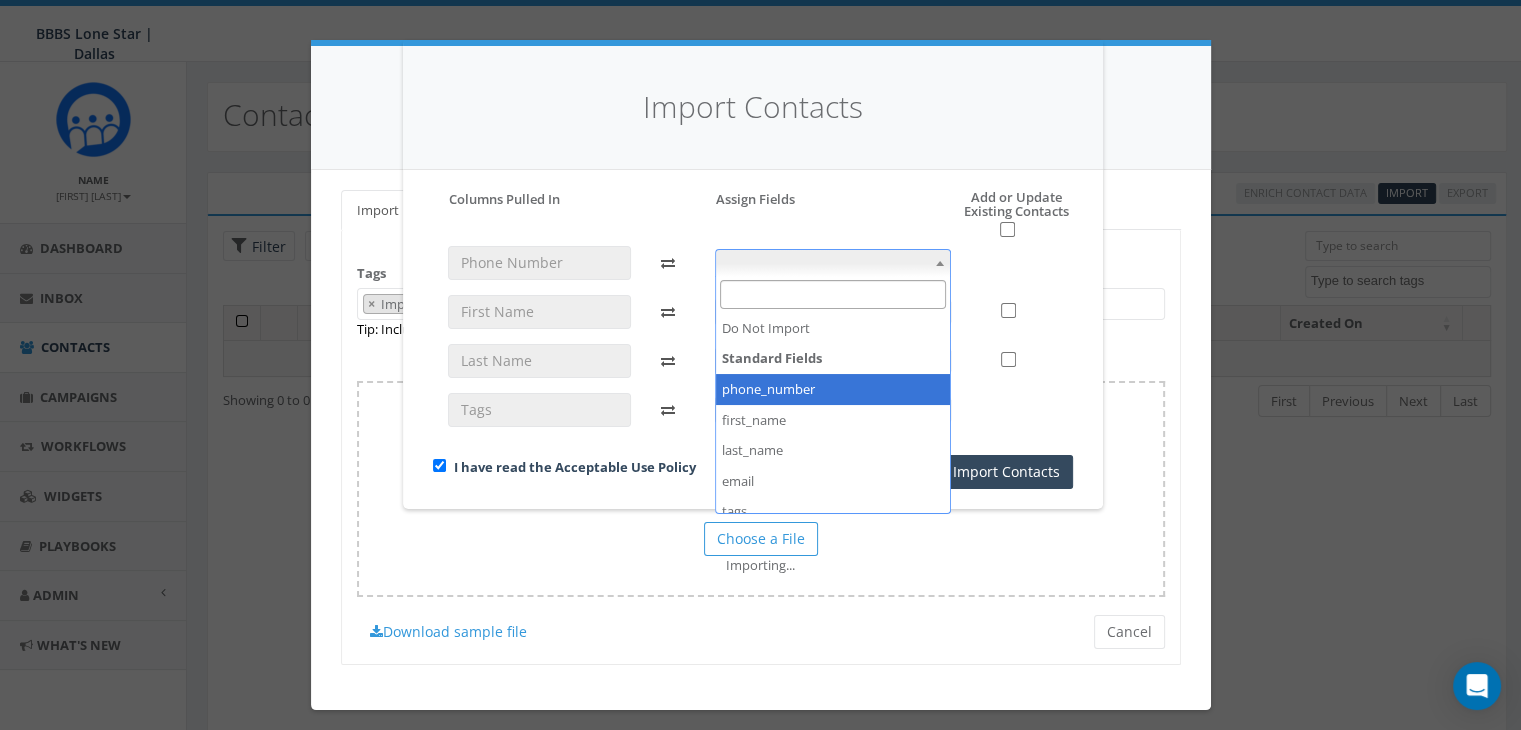 select on "phone_number" 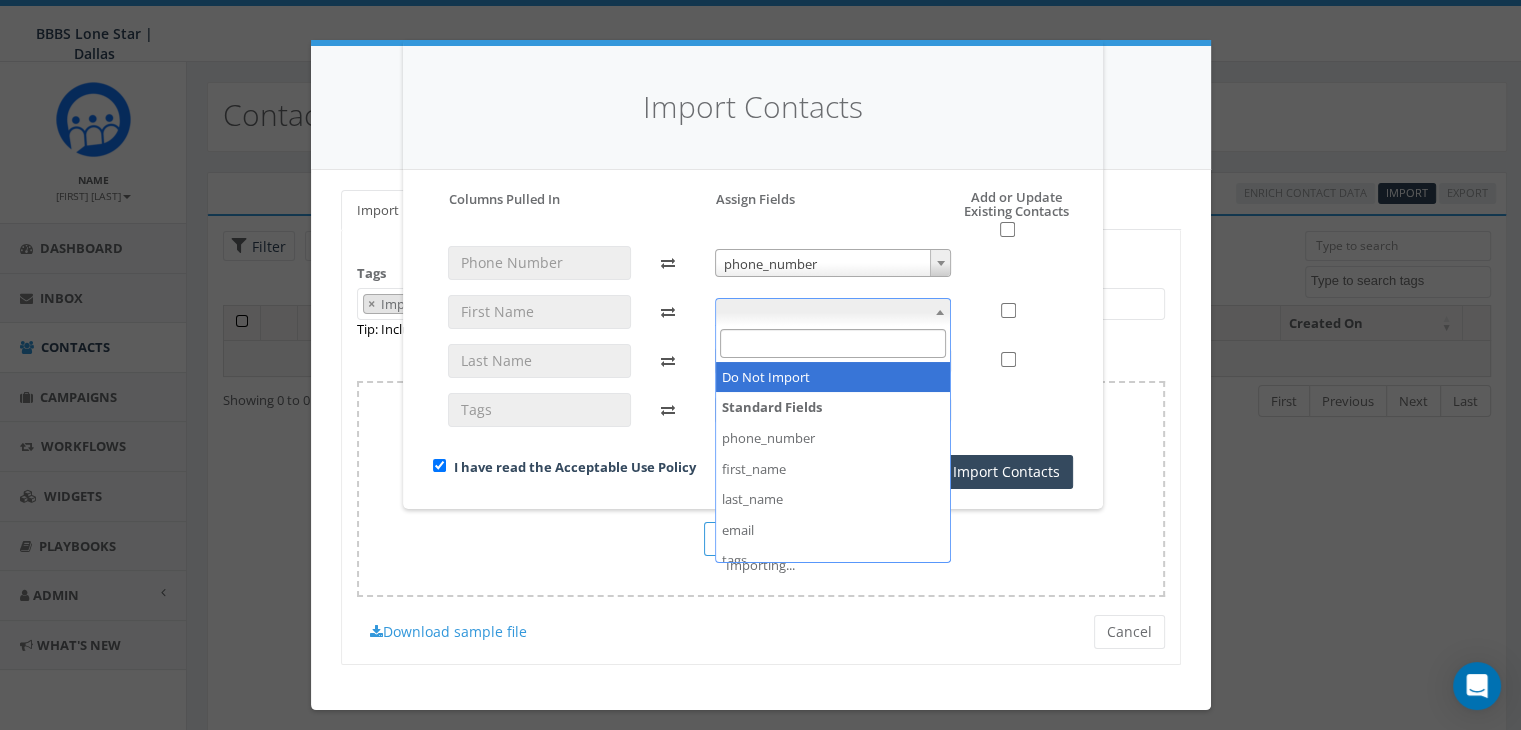 click at bounding box center (940, 312) 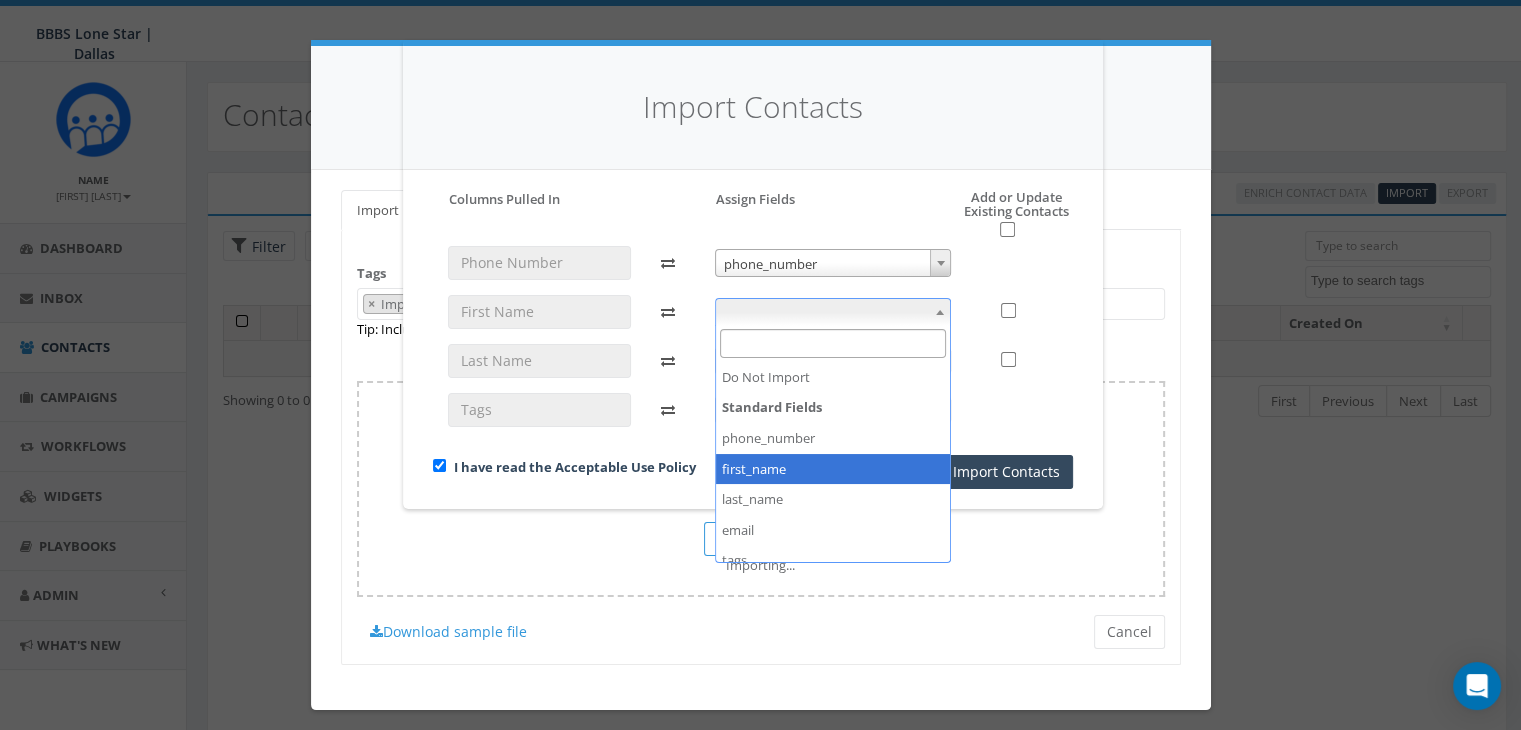 select on "first_name" 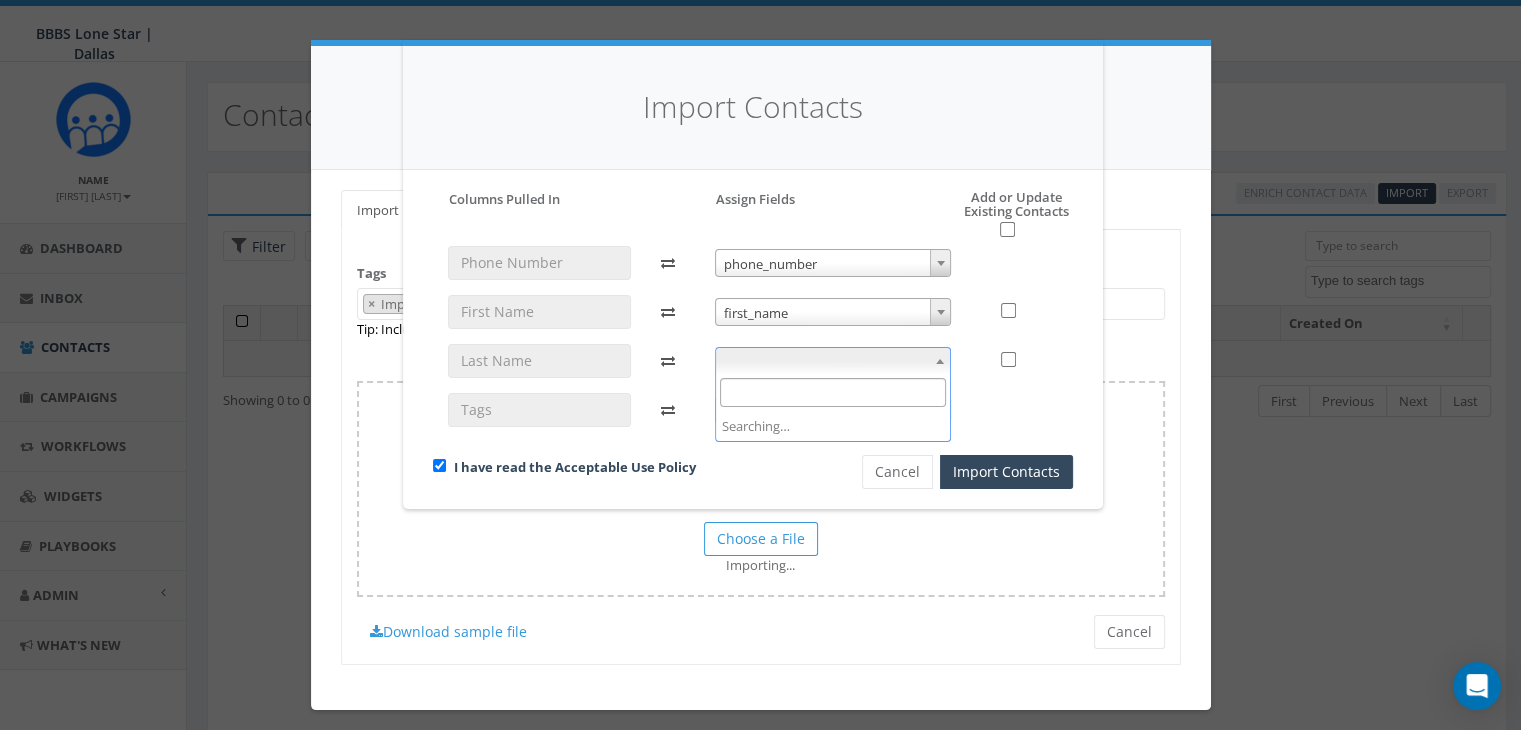 click at bounding box center (940, 361) 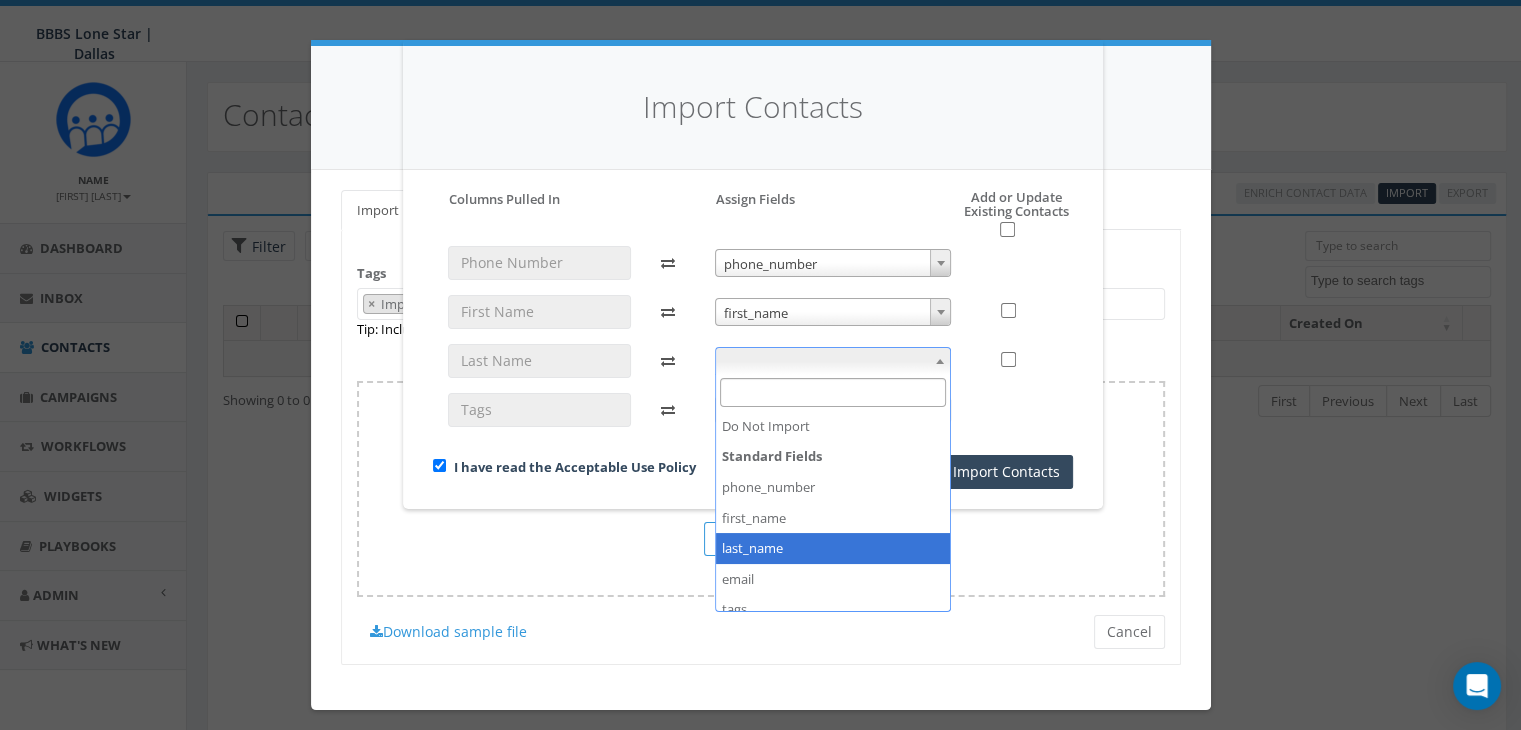 select on "last_name" 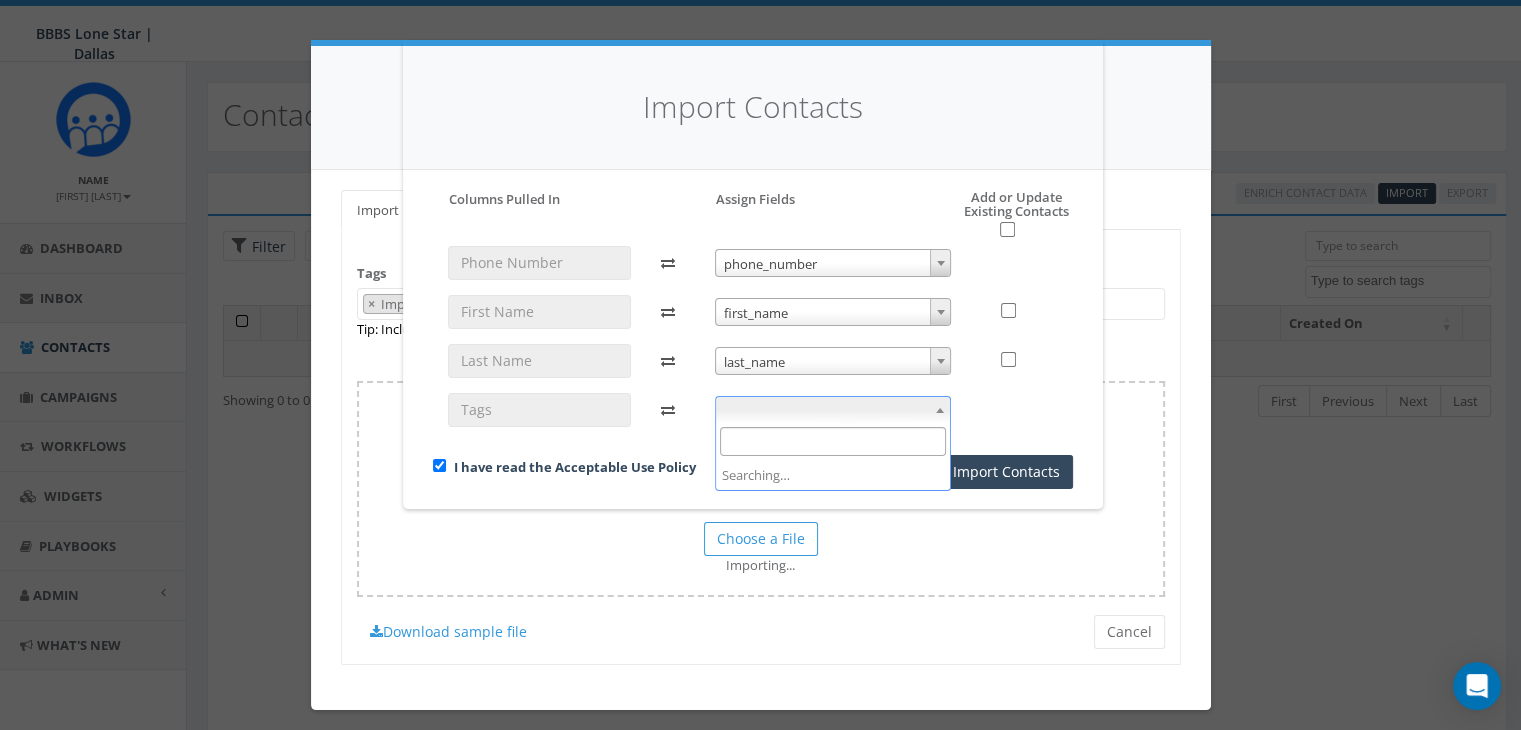 click at bounding box center (940, 410) 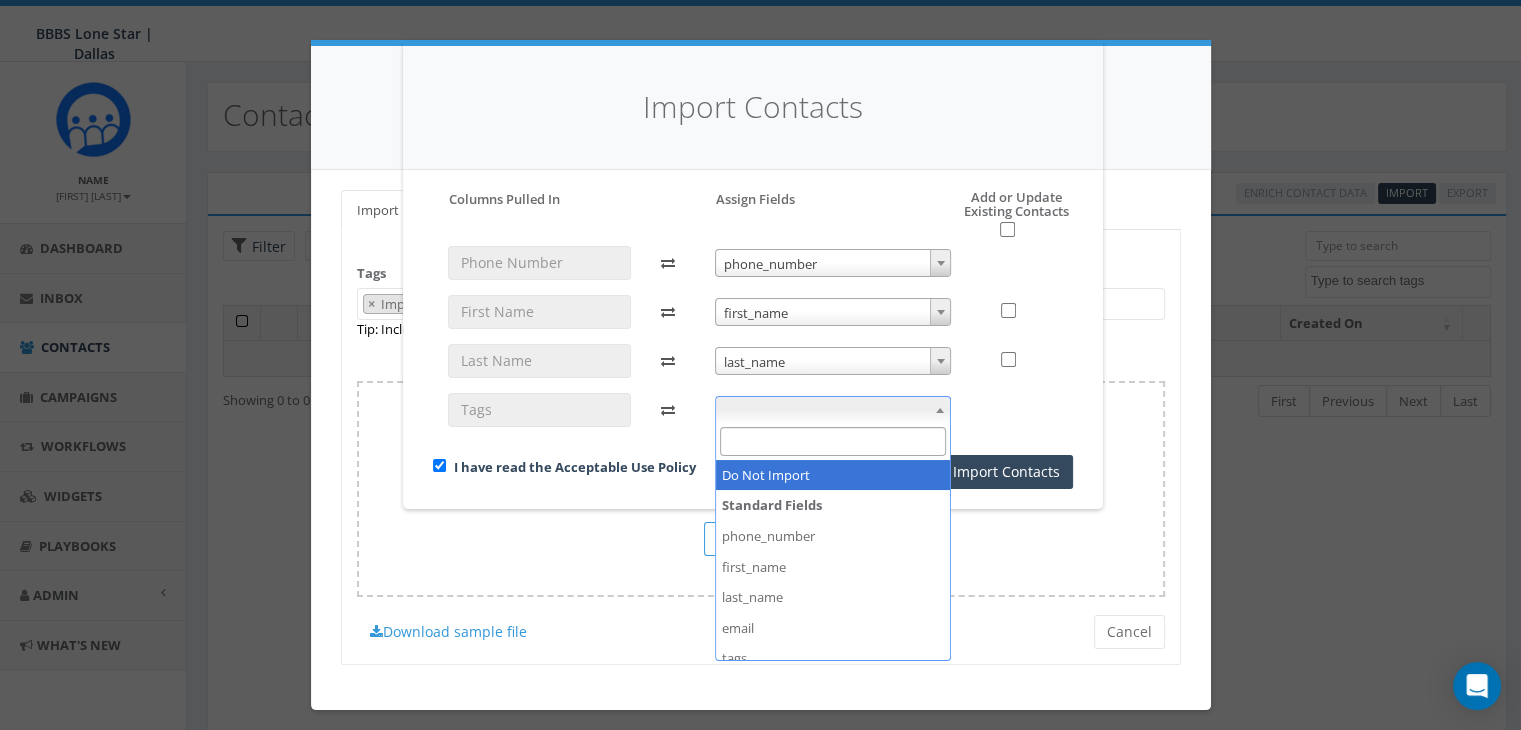 scroll, scrollTop: 75, scrollLeft: 0, axis: vertical 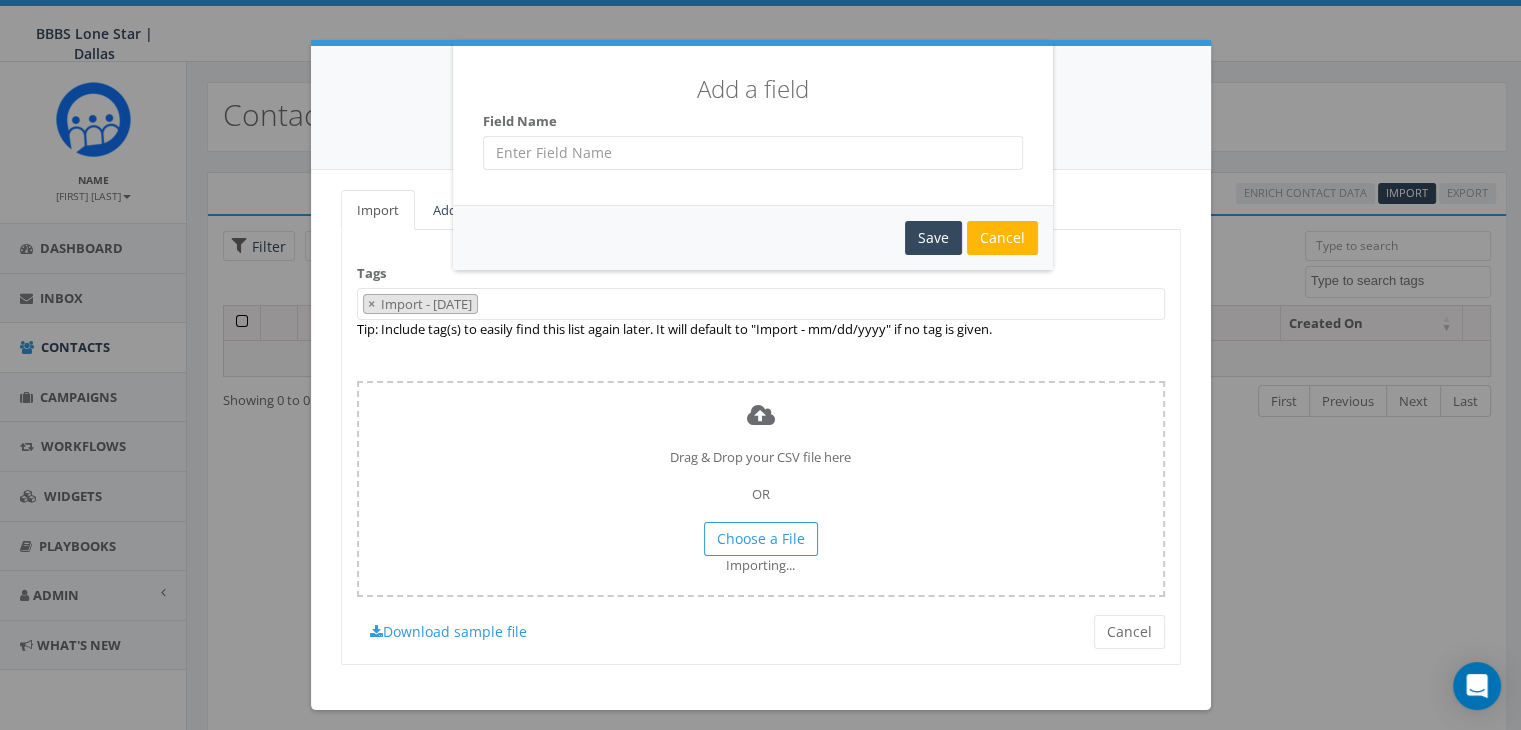 click at bounding box center (753, 153) 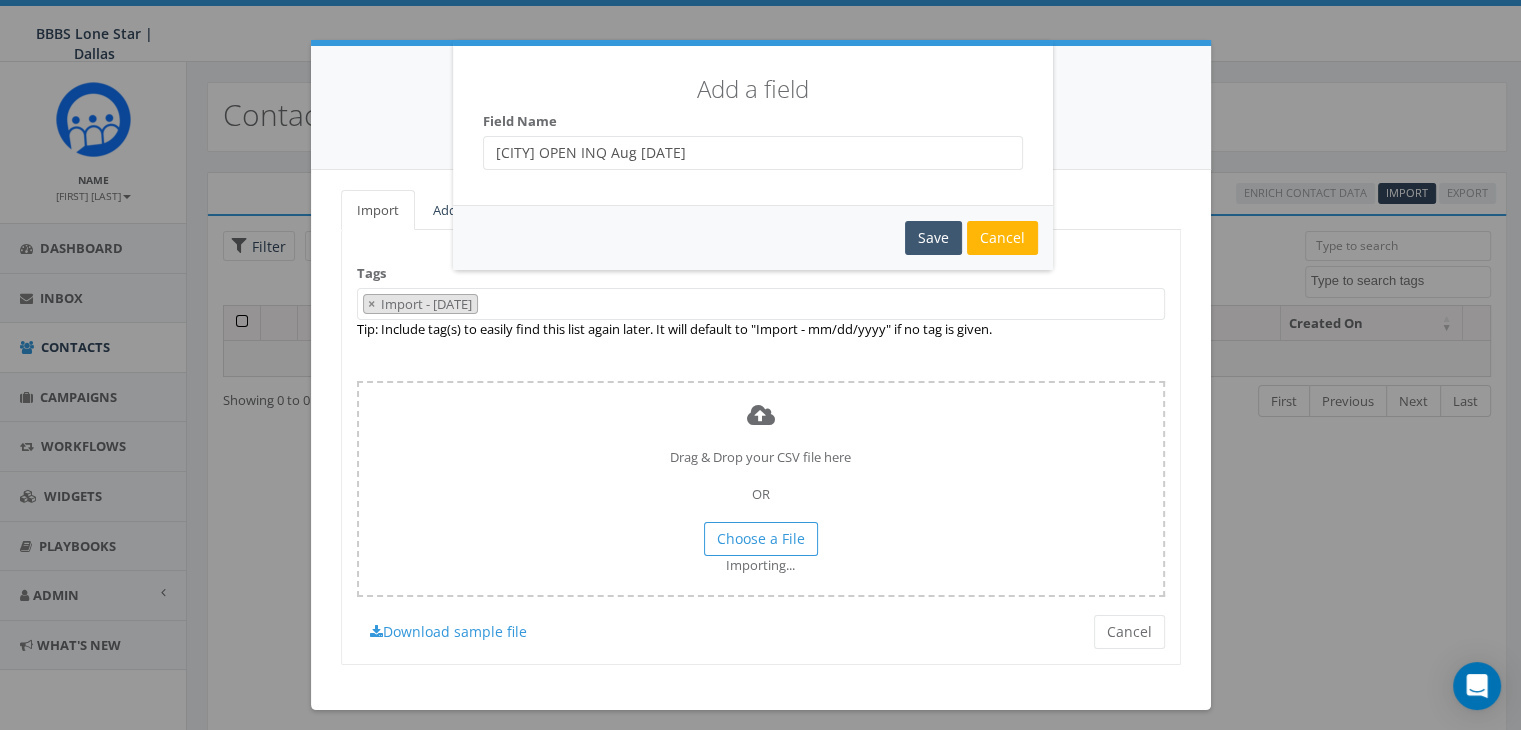 type on "Dallas OPEN INQ Aug 4 2025" 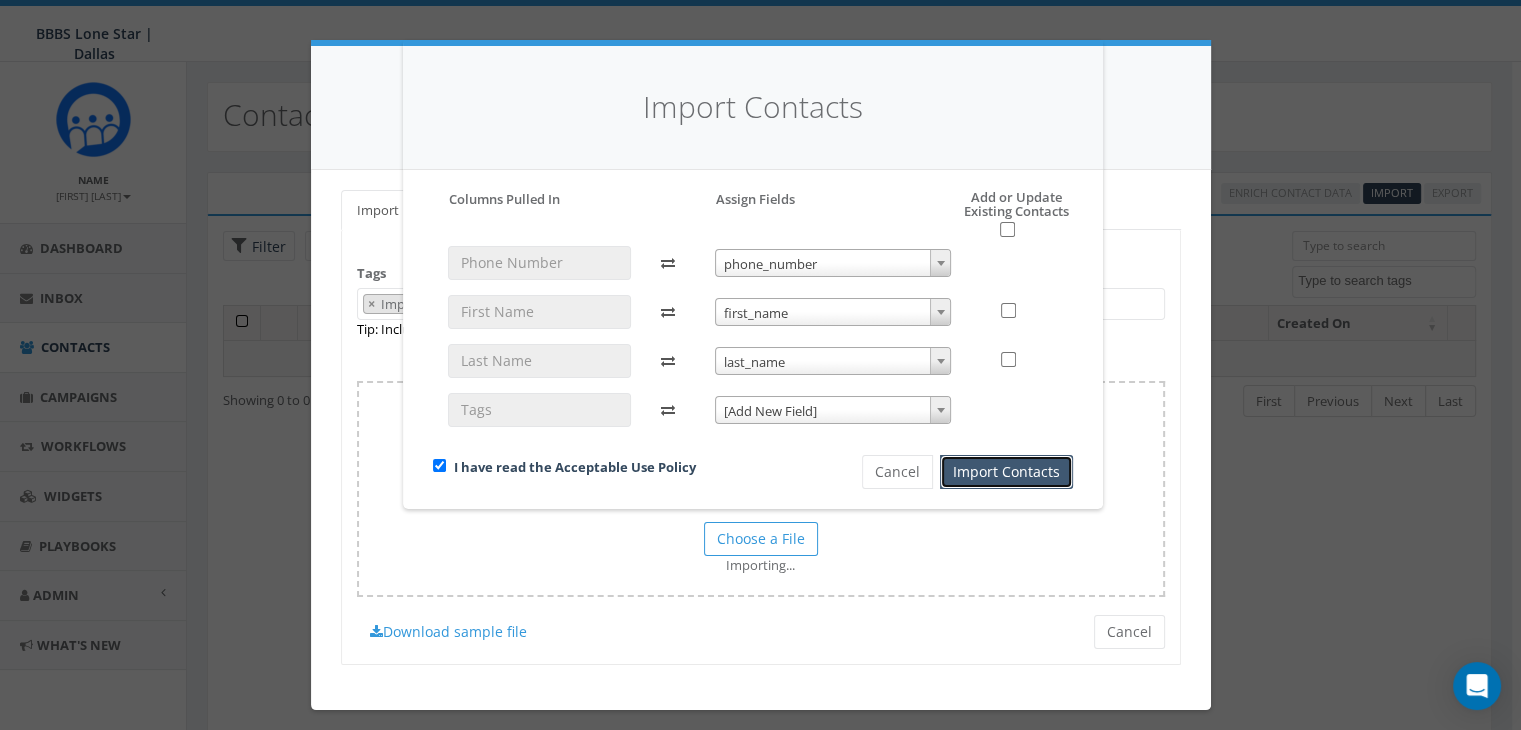 click on "Import Contacts" at bounding box center [1006, 472] 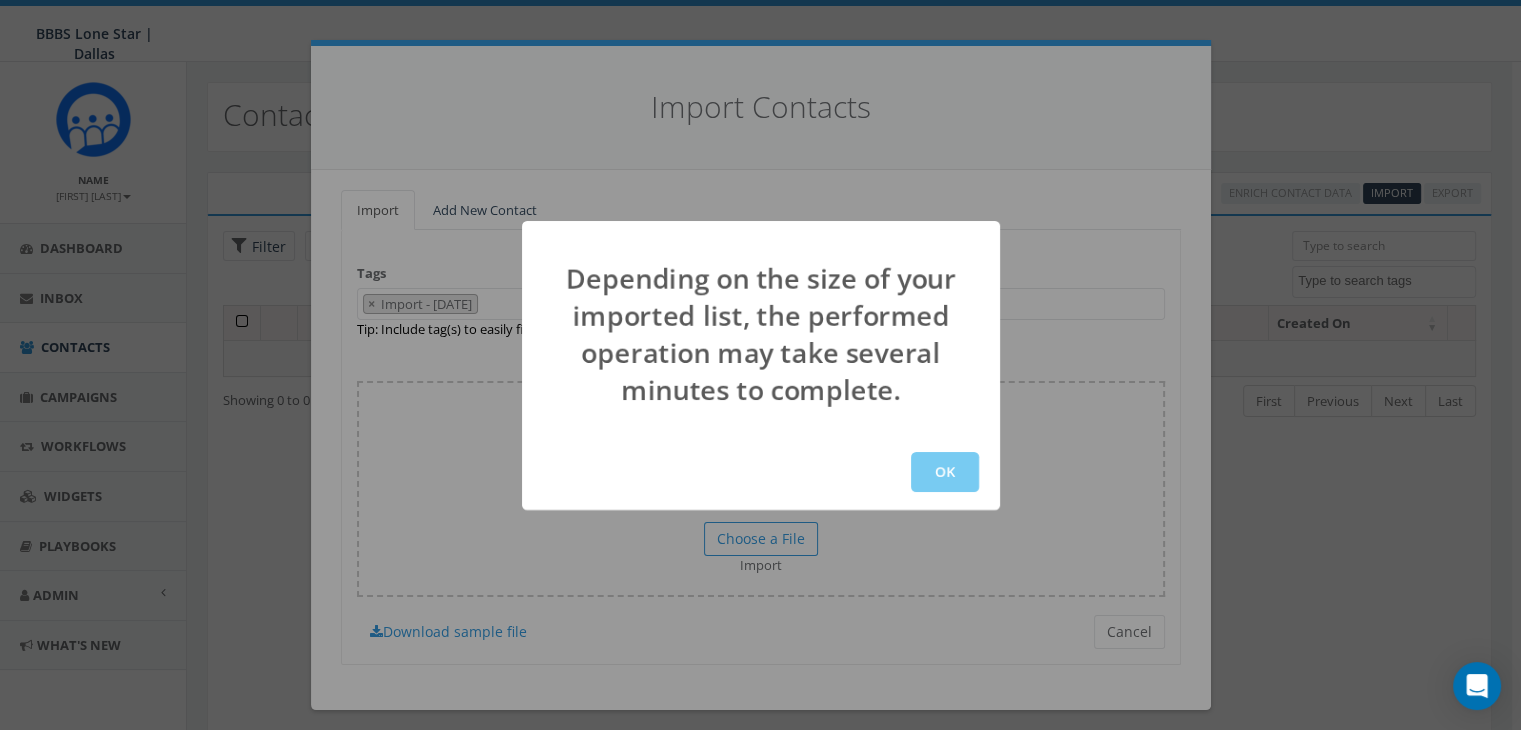 click on "OK" at bounding box center (945, 472) 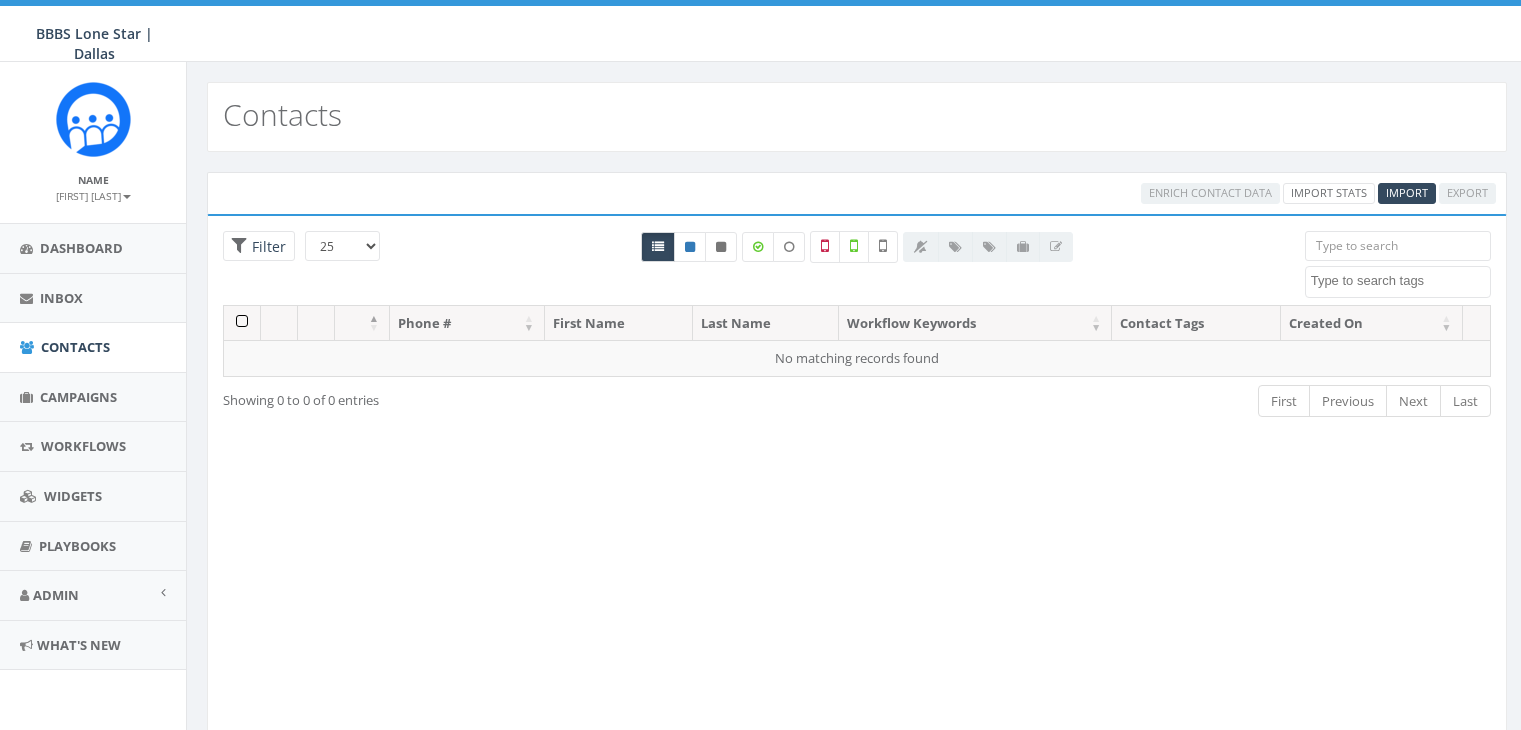select 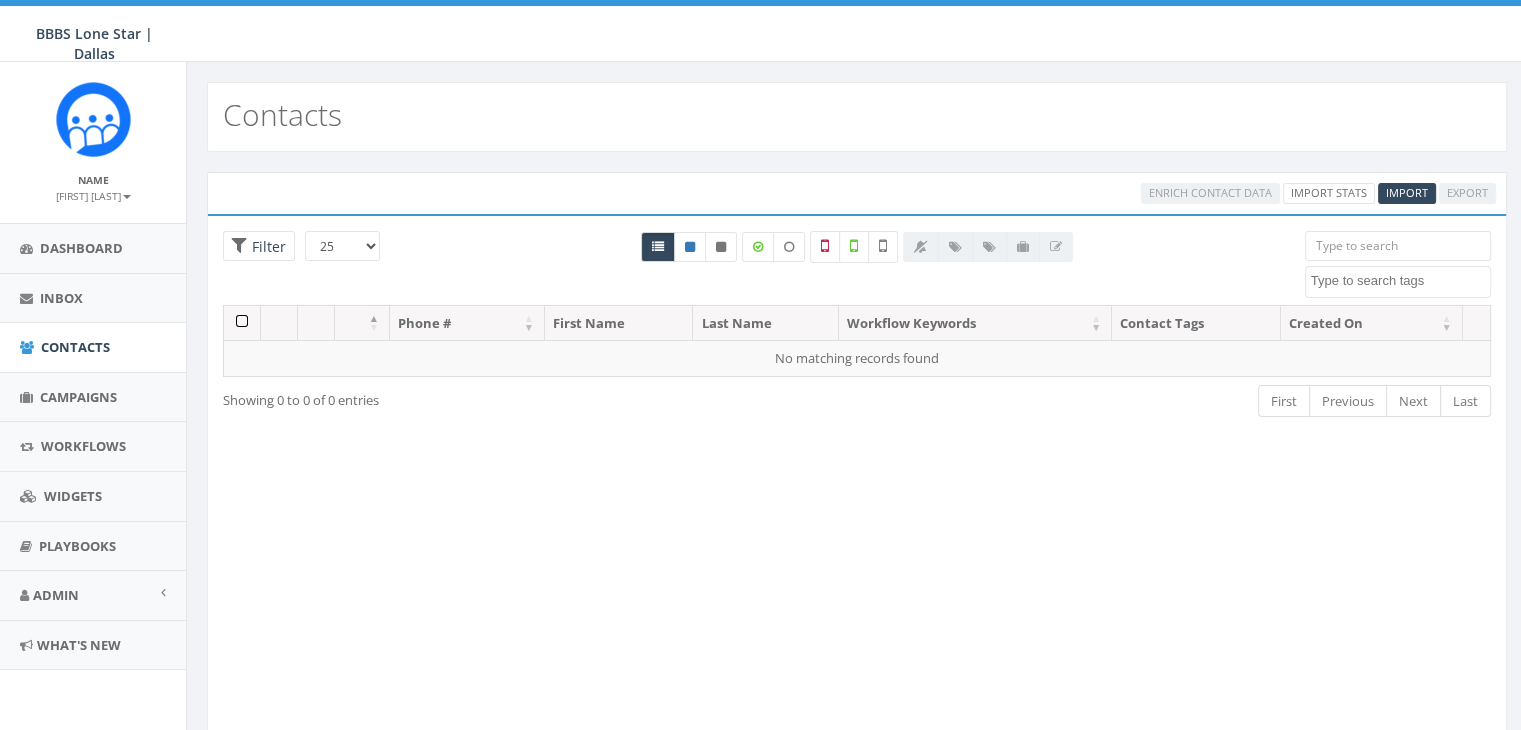 scroll, scrollTop: 0, scrollLeft: 0, axis: both 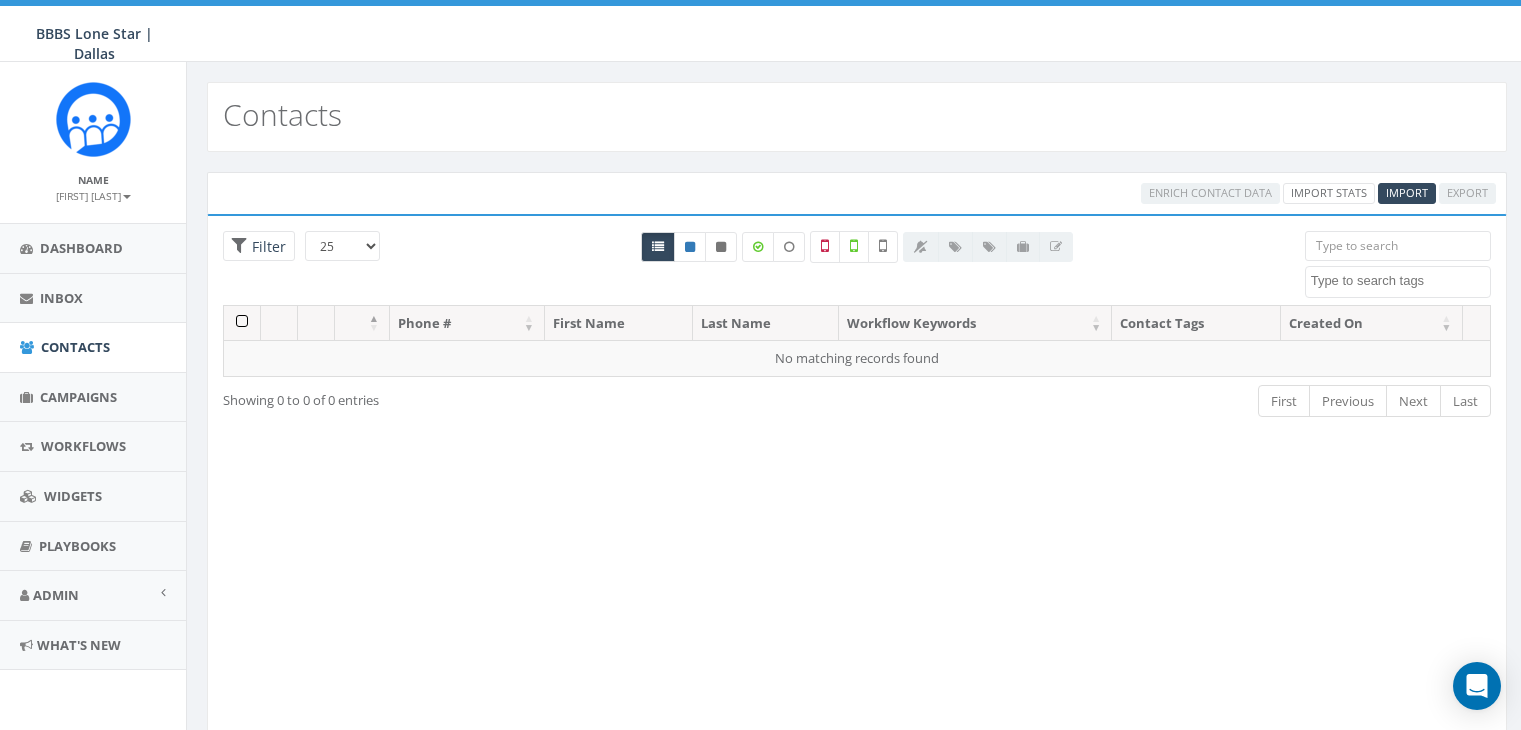 select 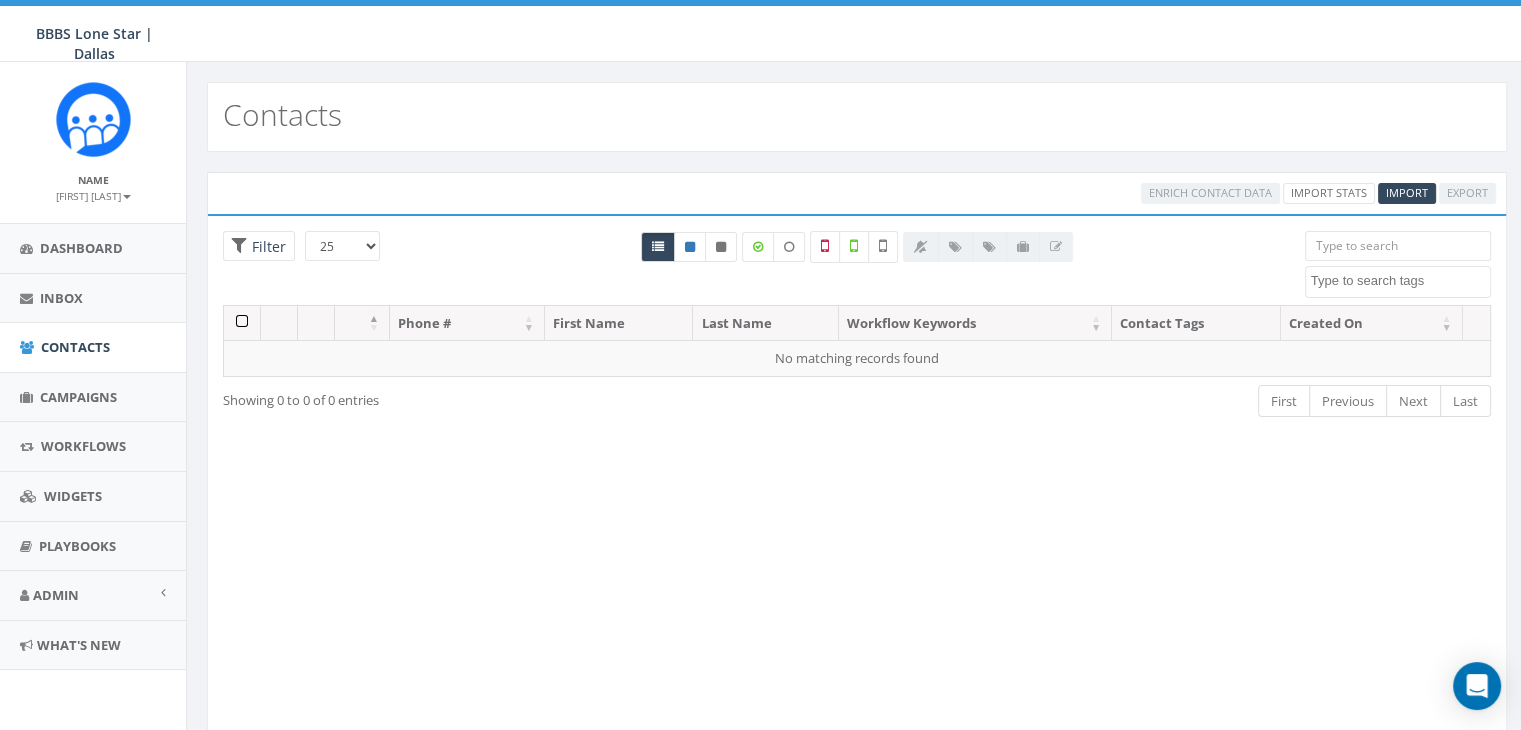 scroll, scrollTop: 0, scrollLeft: 0, axis: both 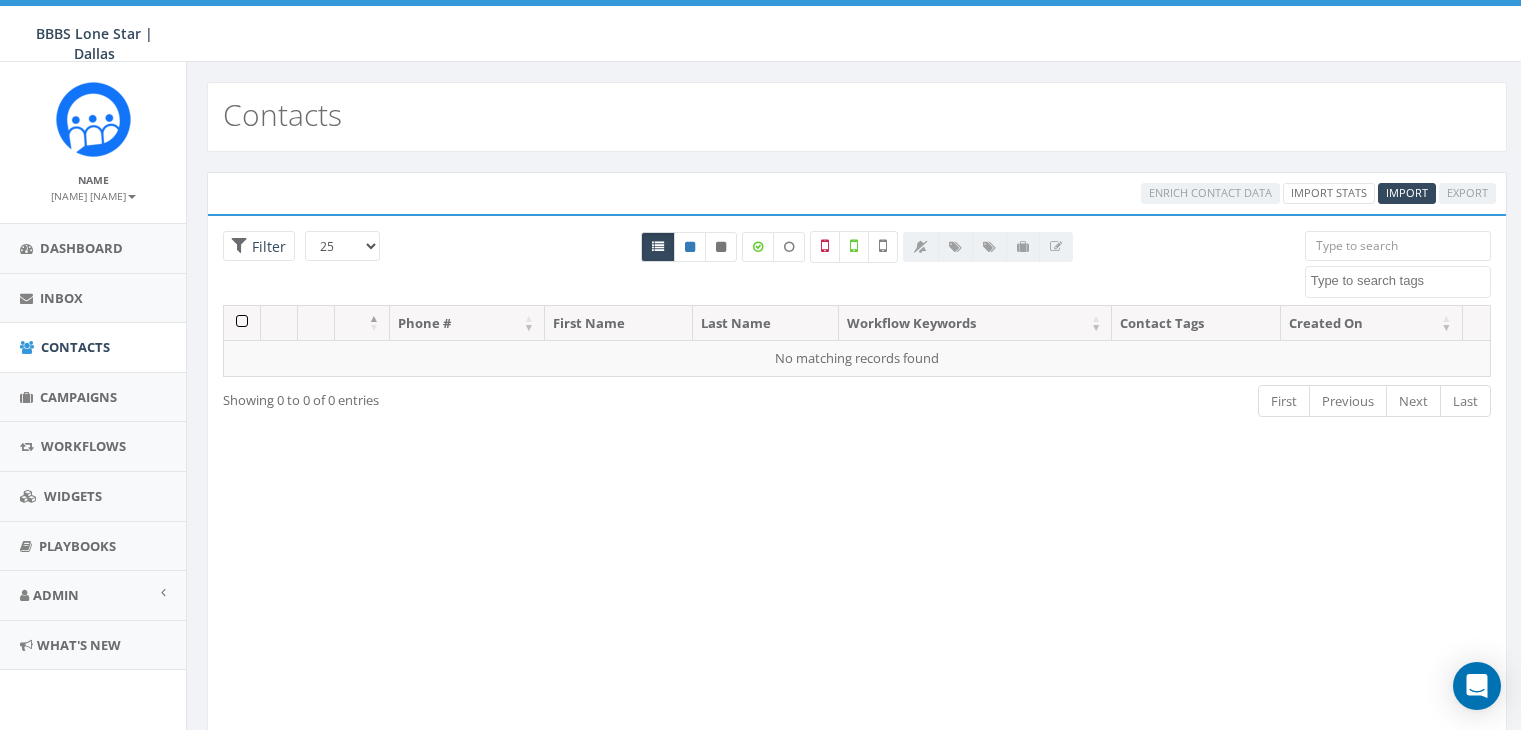 select 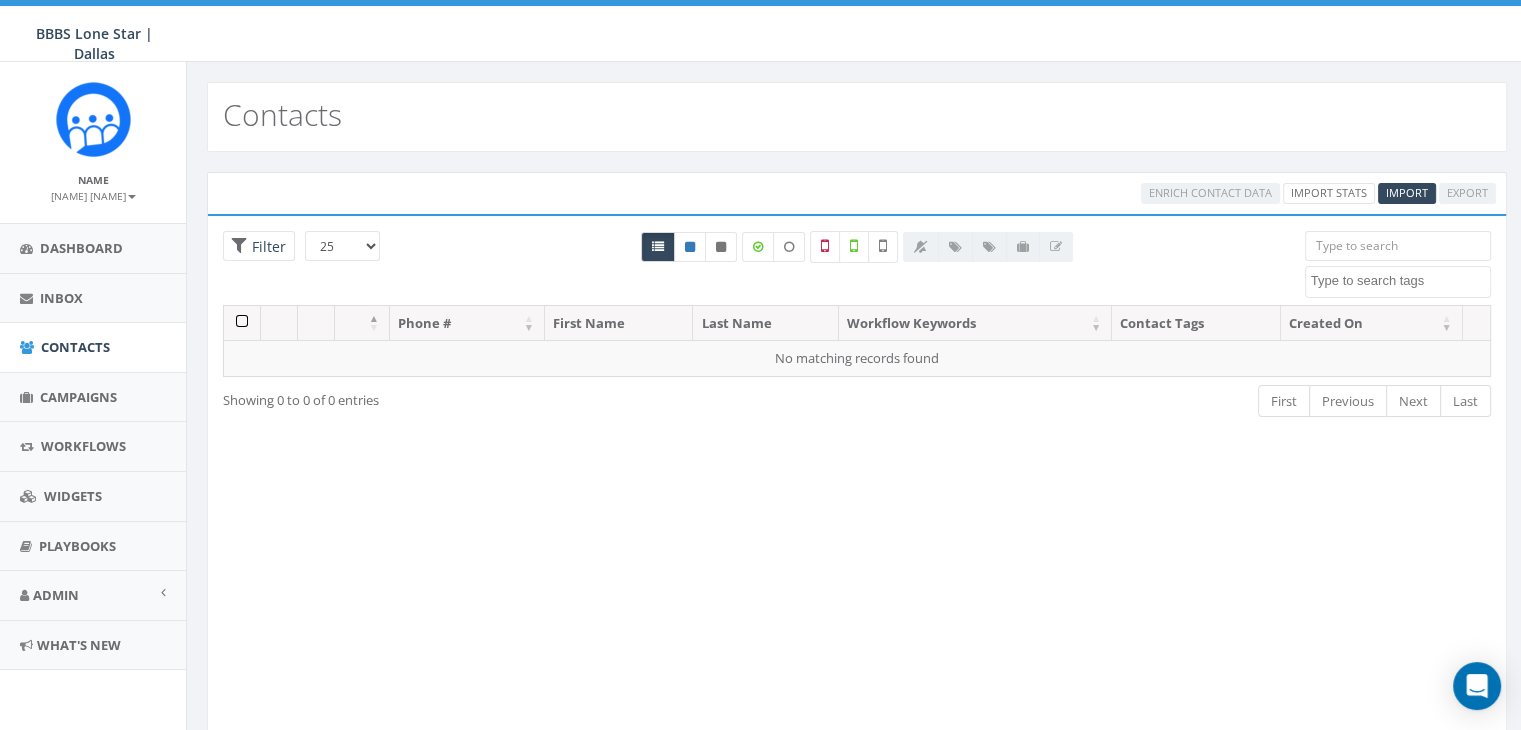 scroll, scrollTop: 0, scrollLeft: 0, axis: both 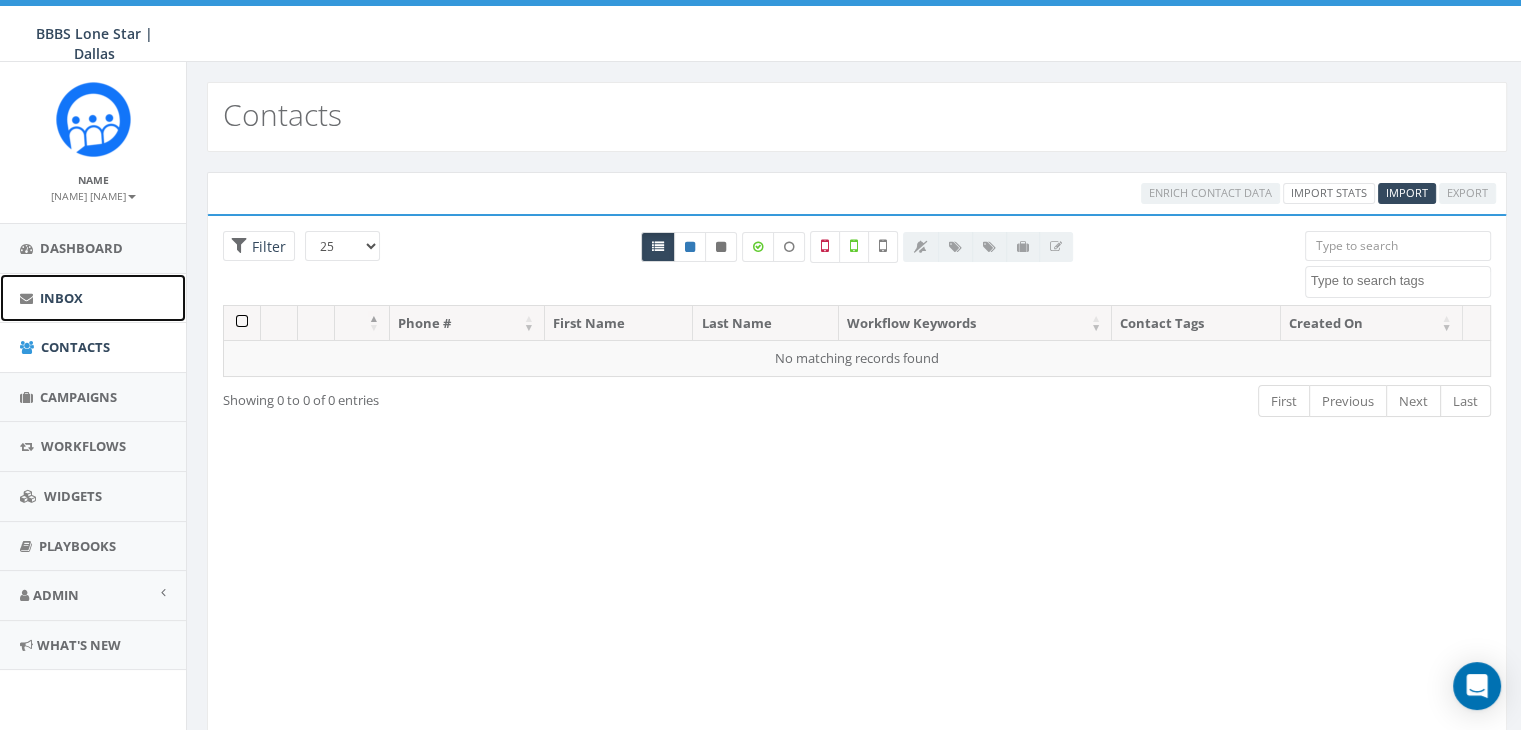 click on "Inbox" at bounding box center [61, 298] 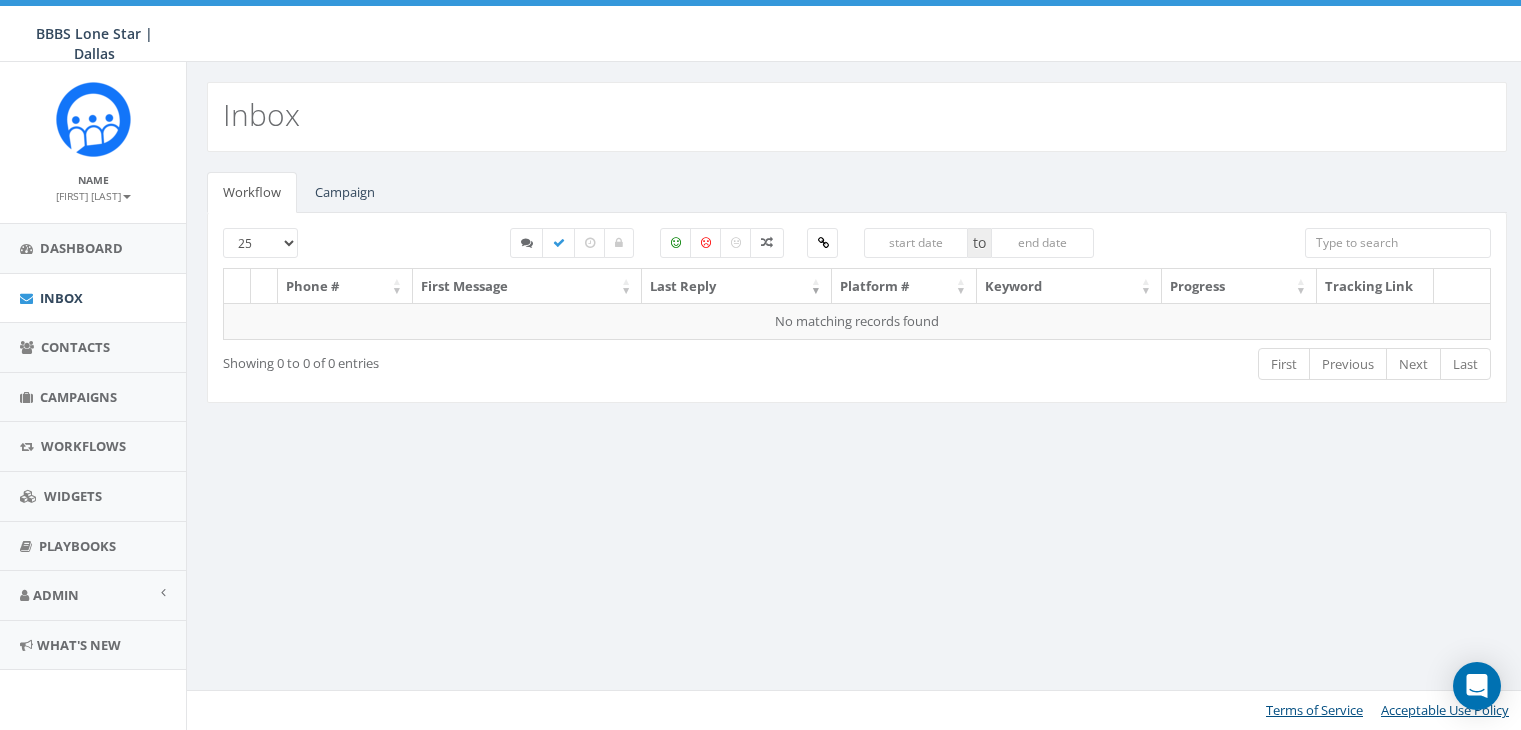 scroll, scrollTop: 0, scrollLeft: 0, axis: both 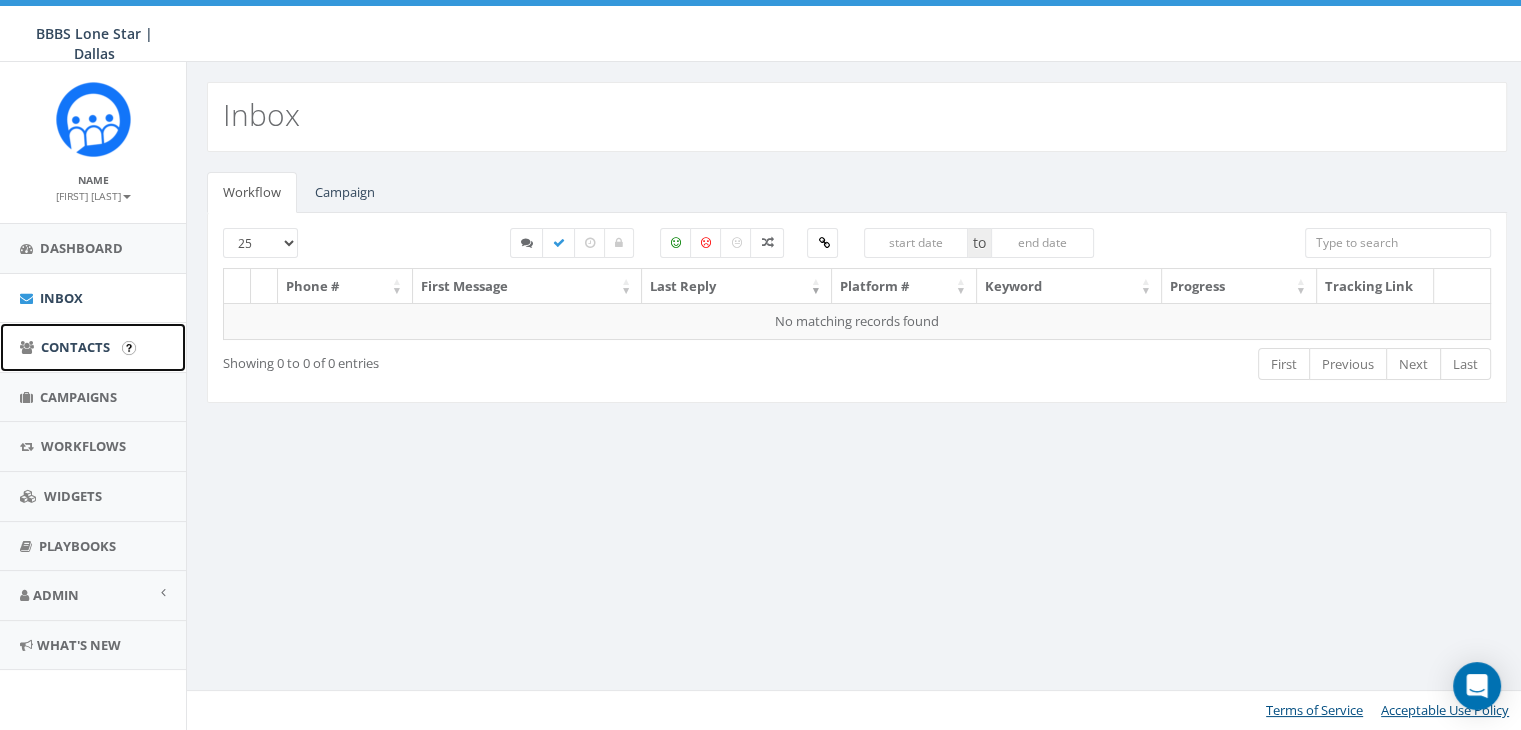 click on "Contacts" at bounding box center (75, 347) 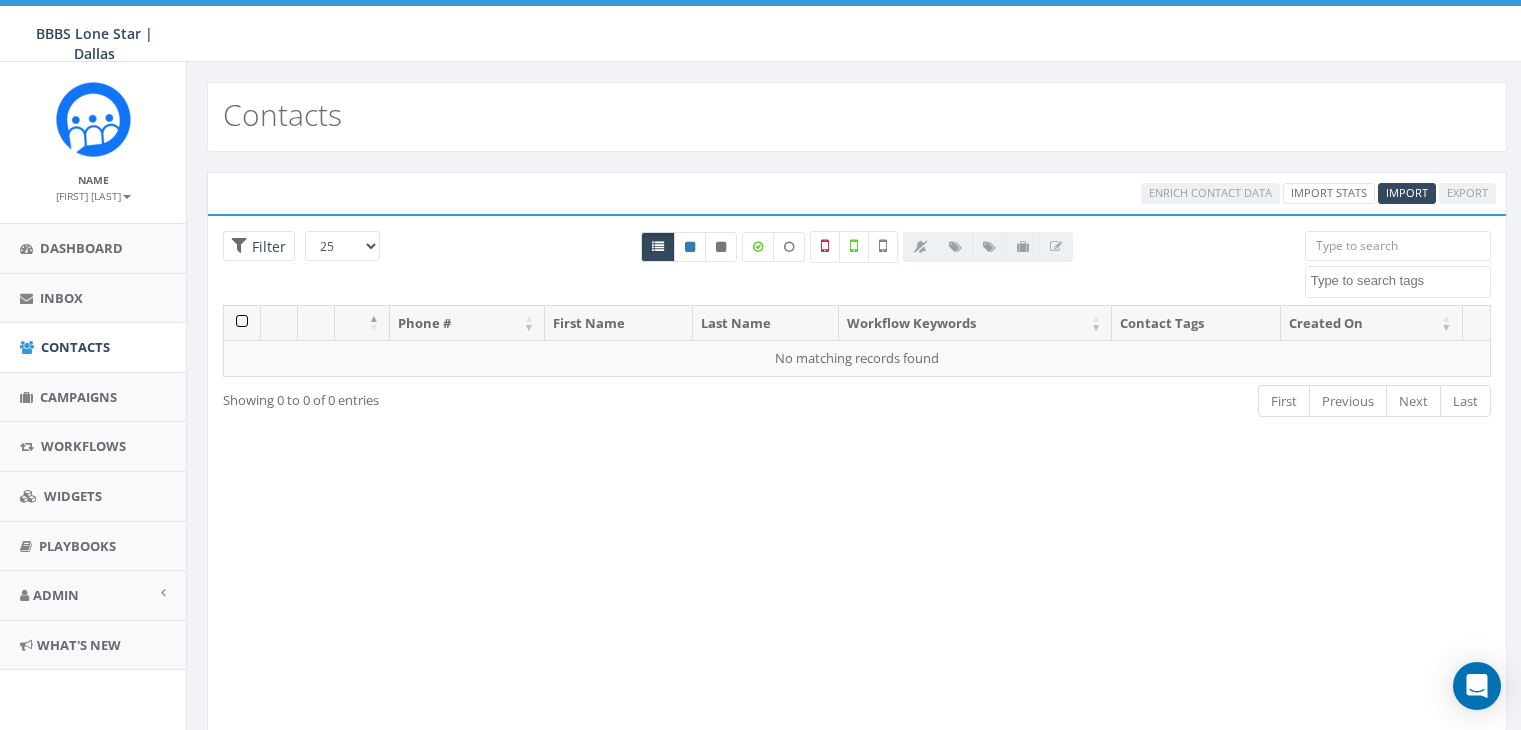 select 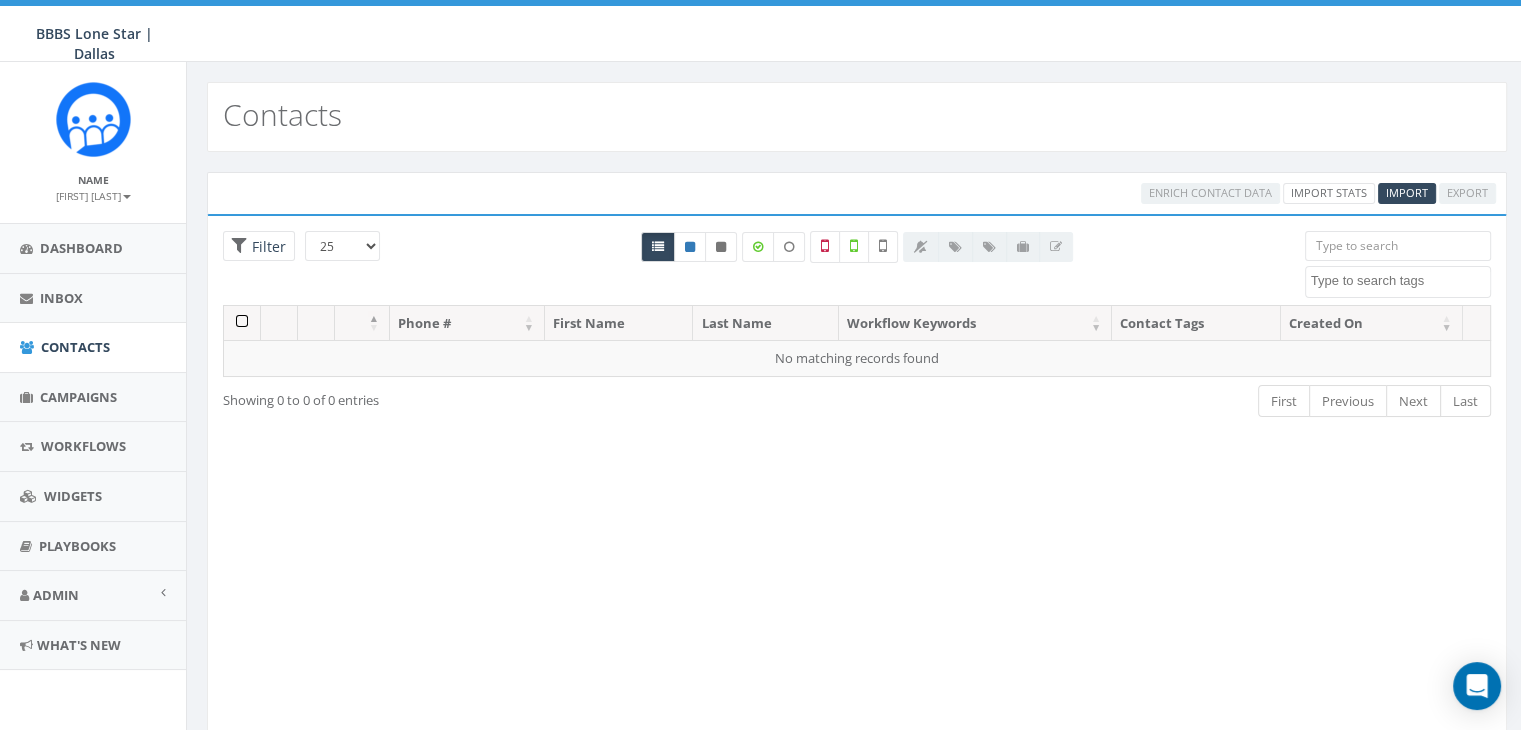 scroll, scrollTop: 0, scrollLeft: 0, axis: both 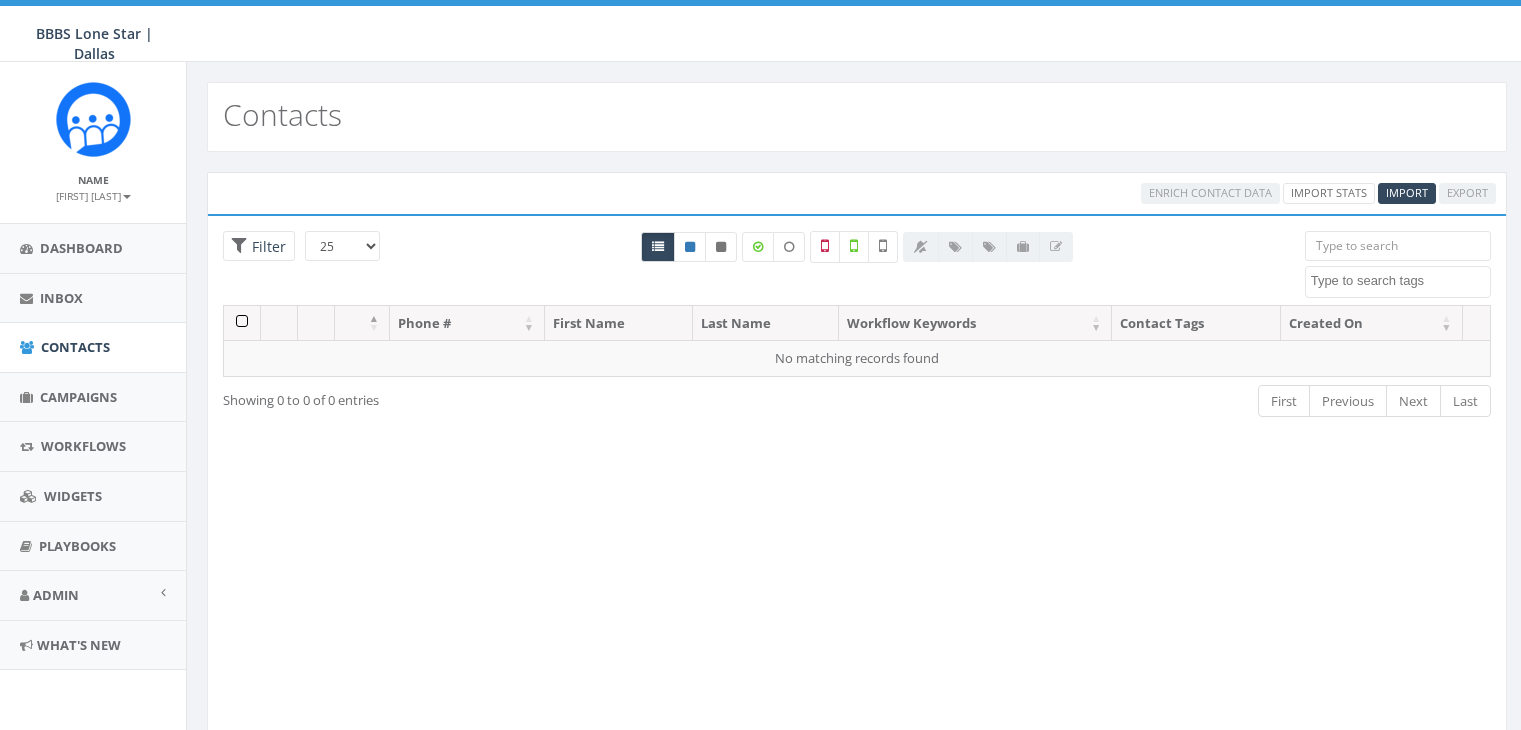 select 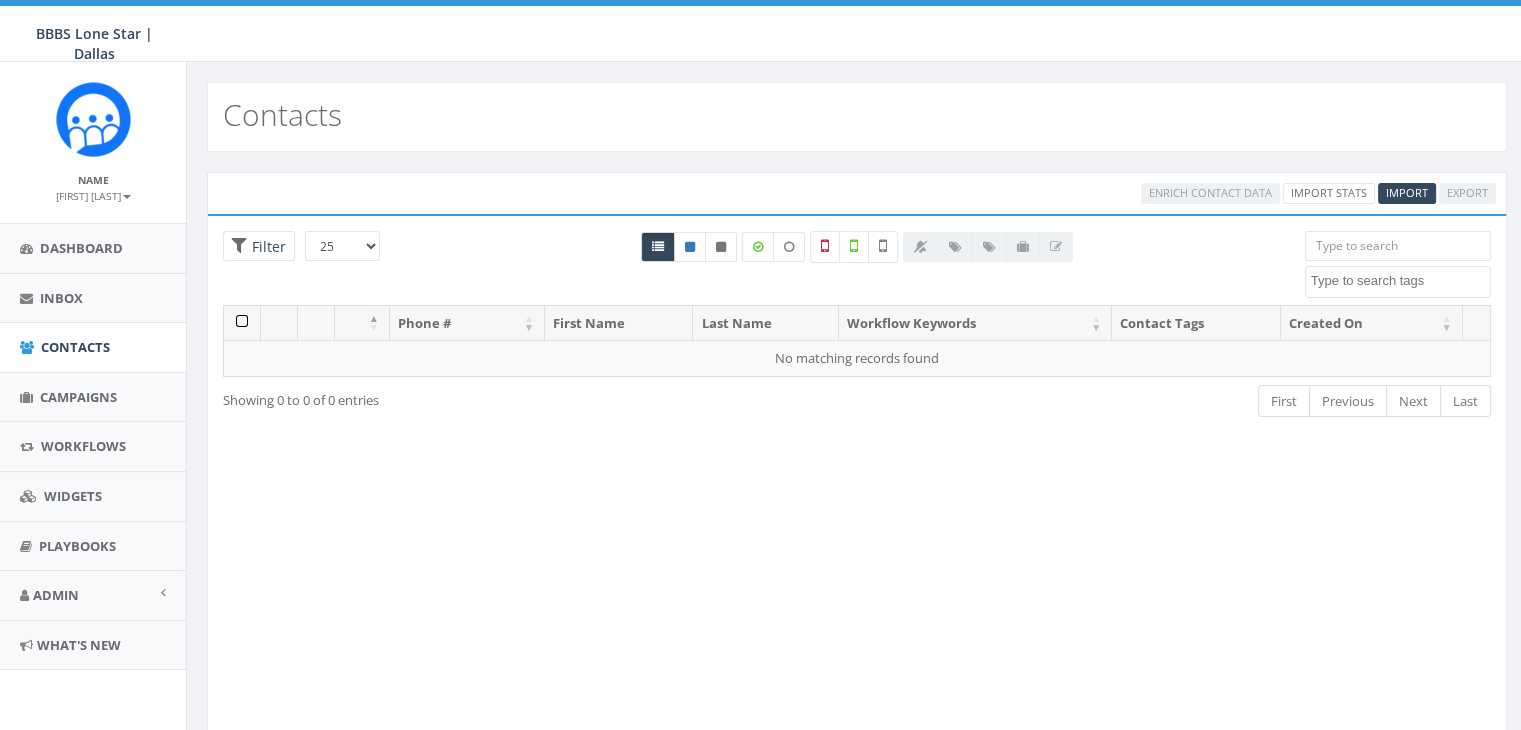 scroll, scrollTop: 0, scrollLeft: 0, axis: both 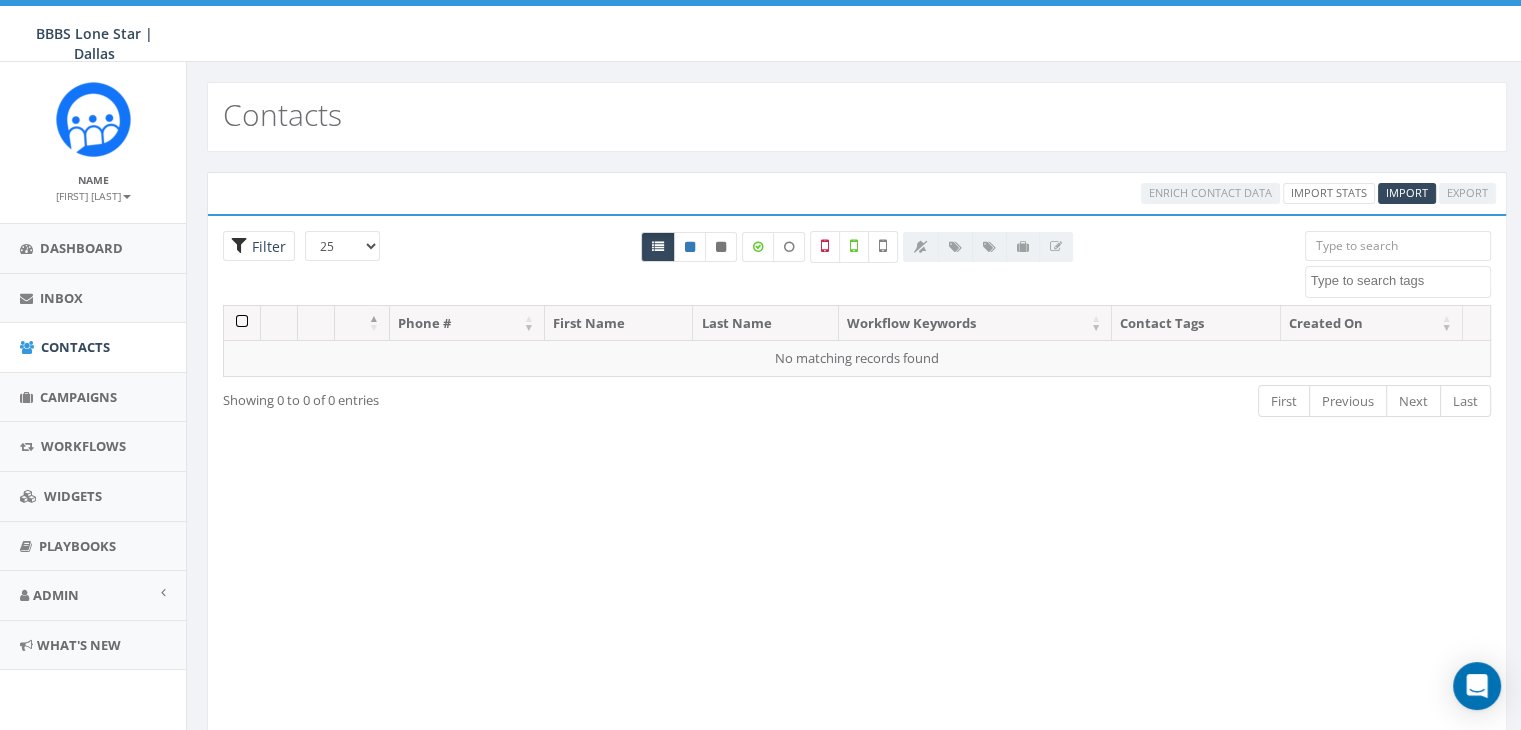 click on "Filter" at bounding box center (266, 246) 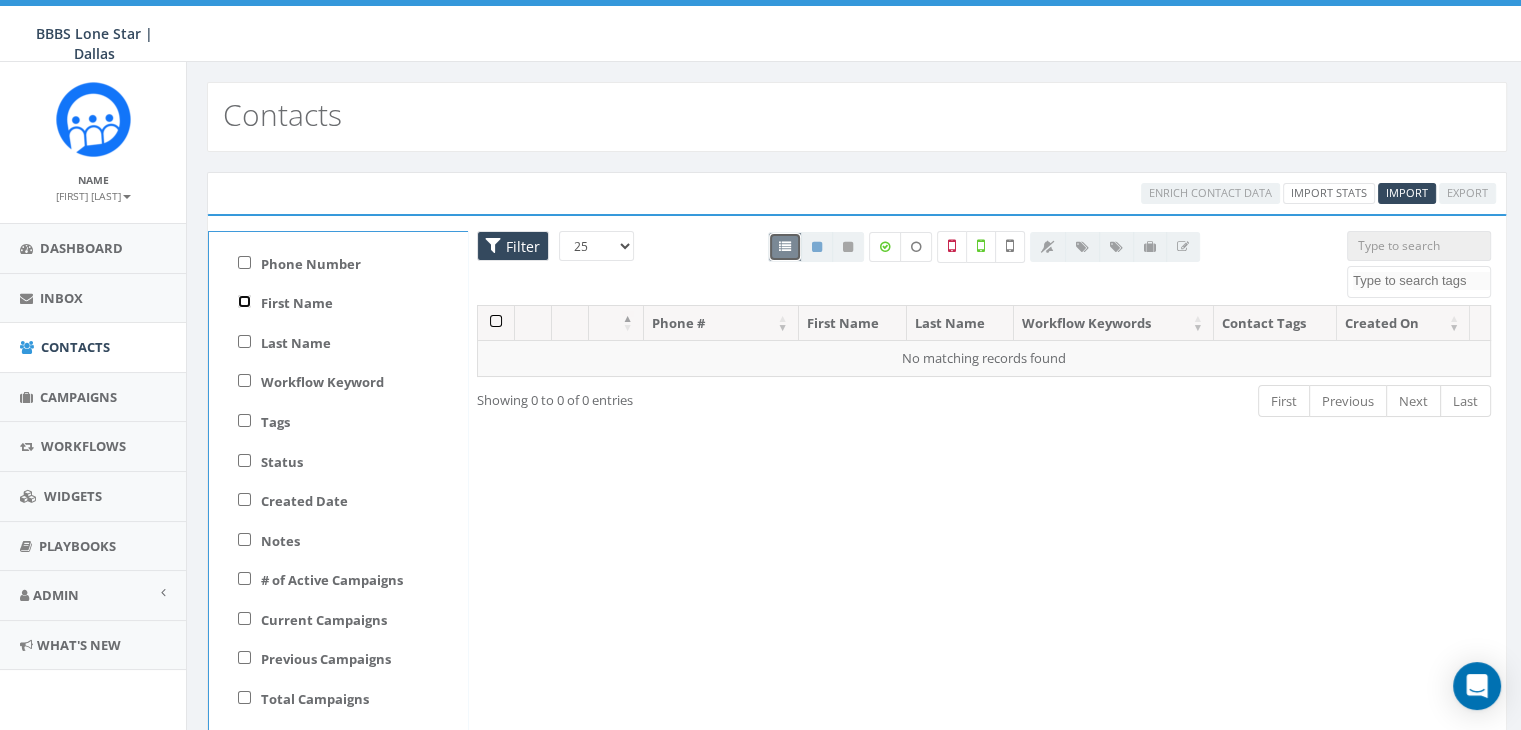 click on "First Name" at bounding box center [244, 301] 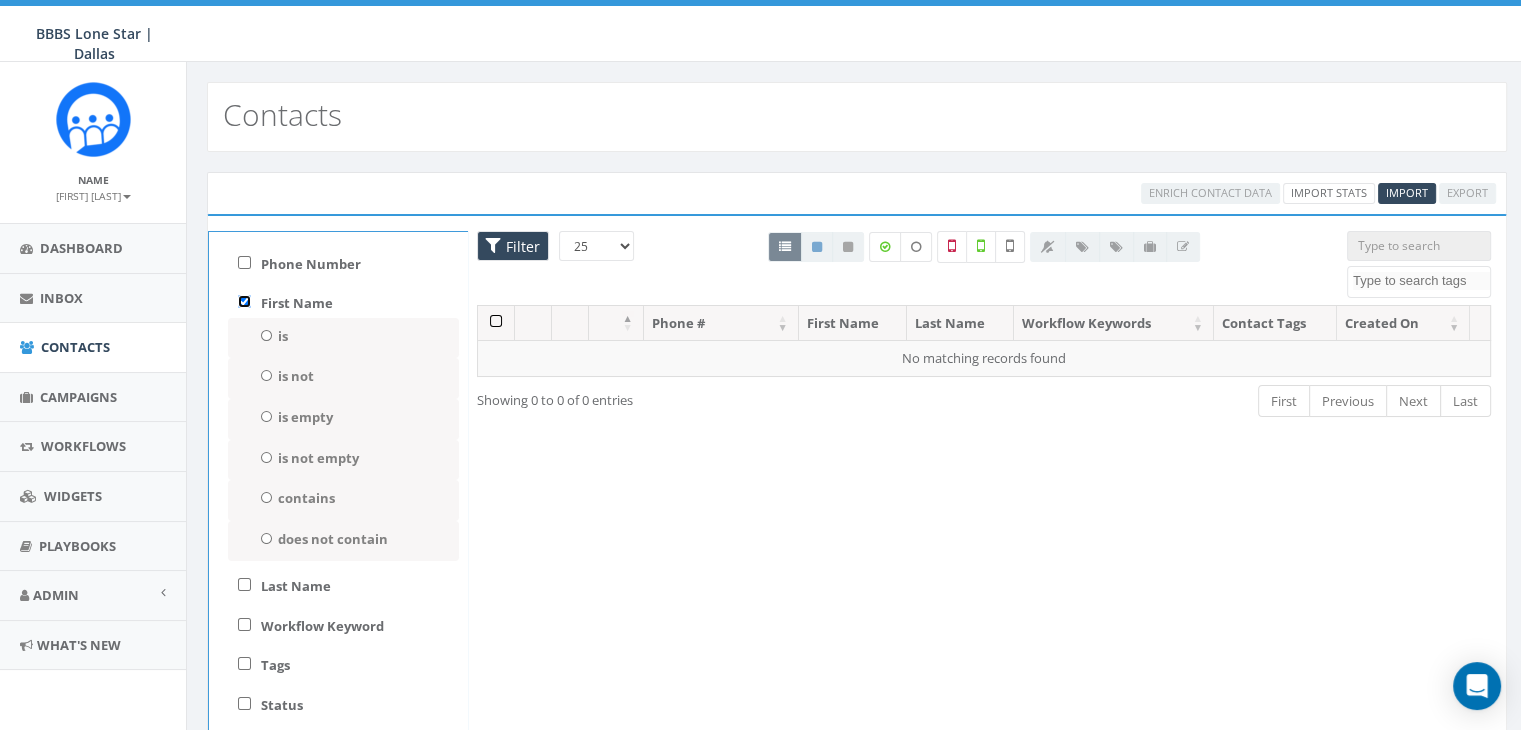 click on "First Name" at bounding box center [244, 301] 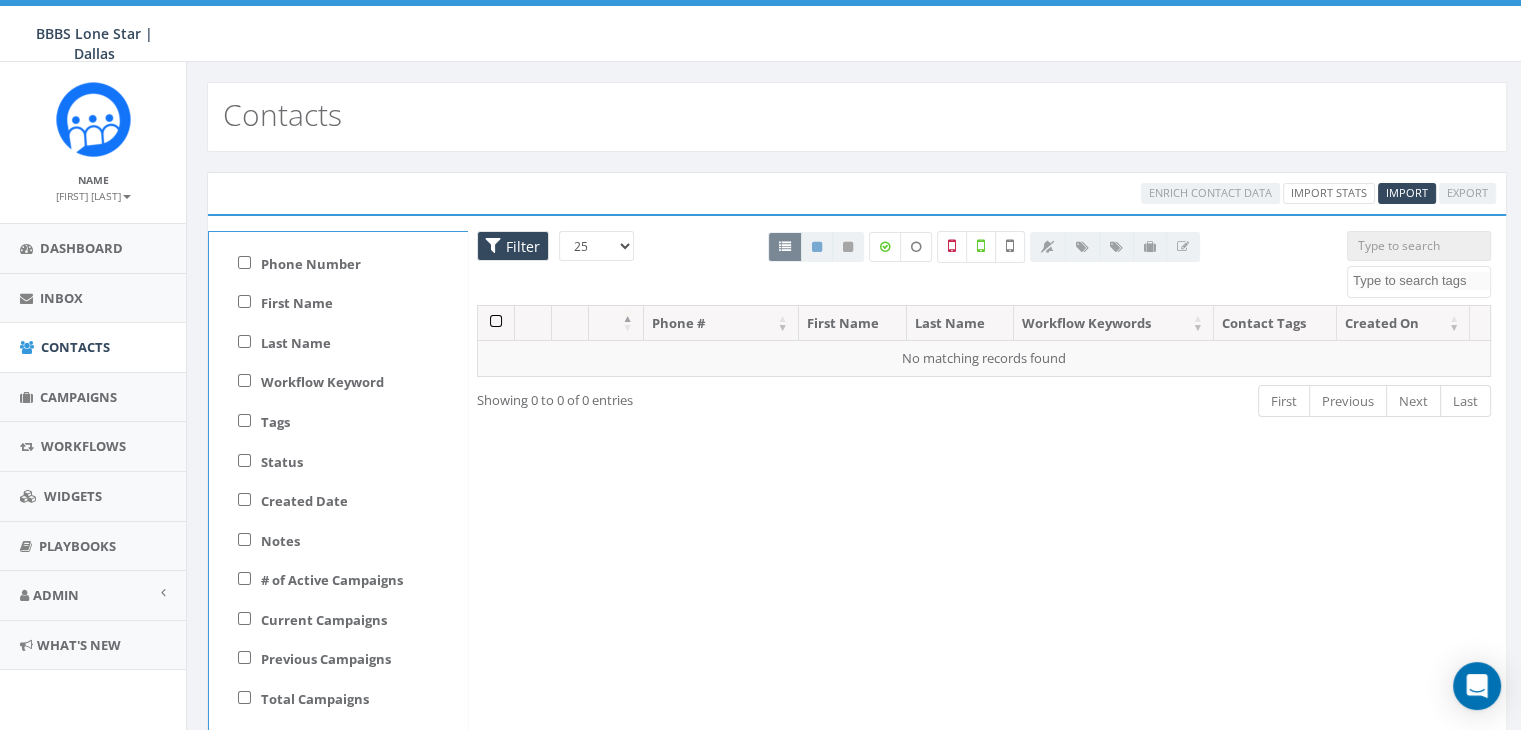 click on "Contacts" at bounding box center (857, 117) 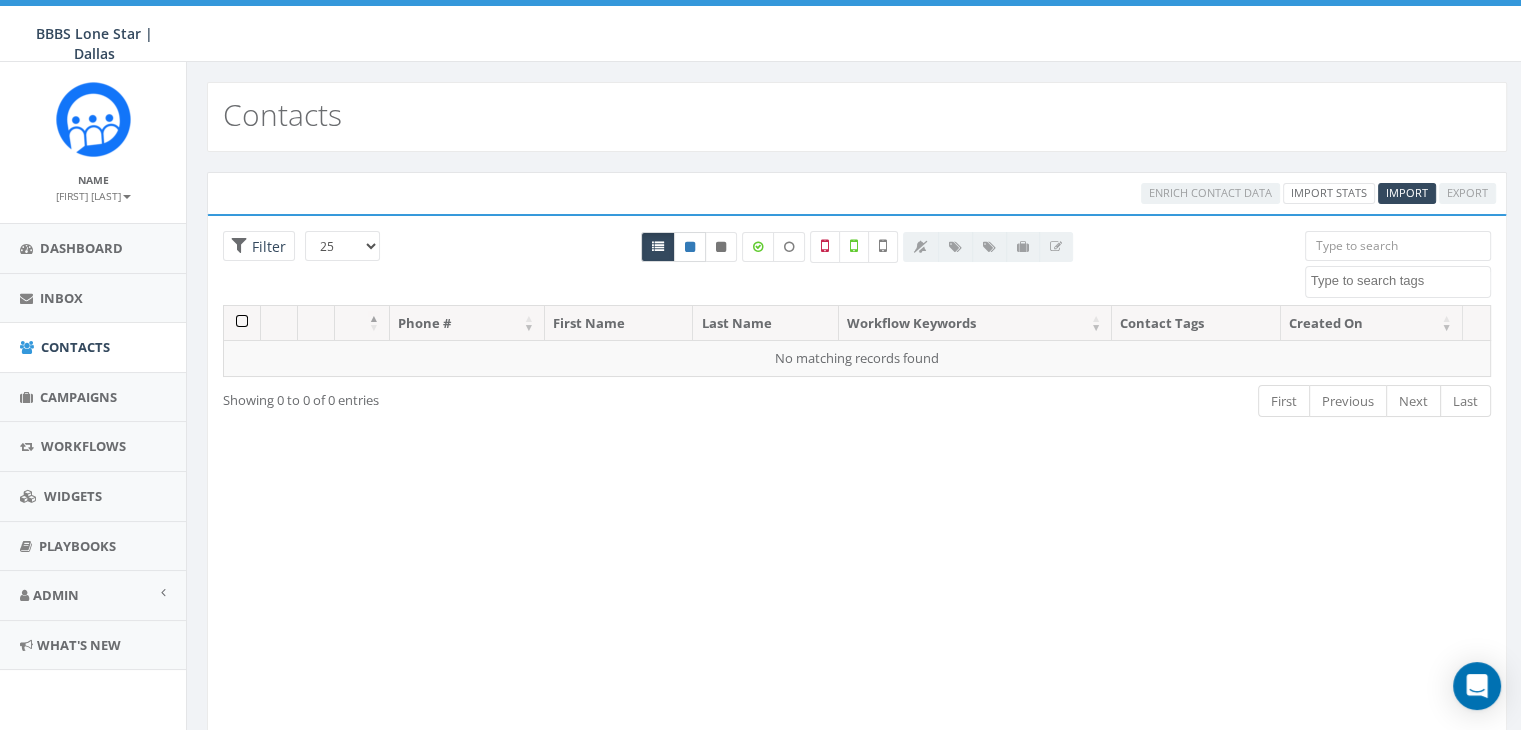 click at bounding box center [690, 247] 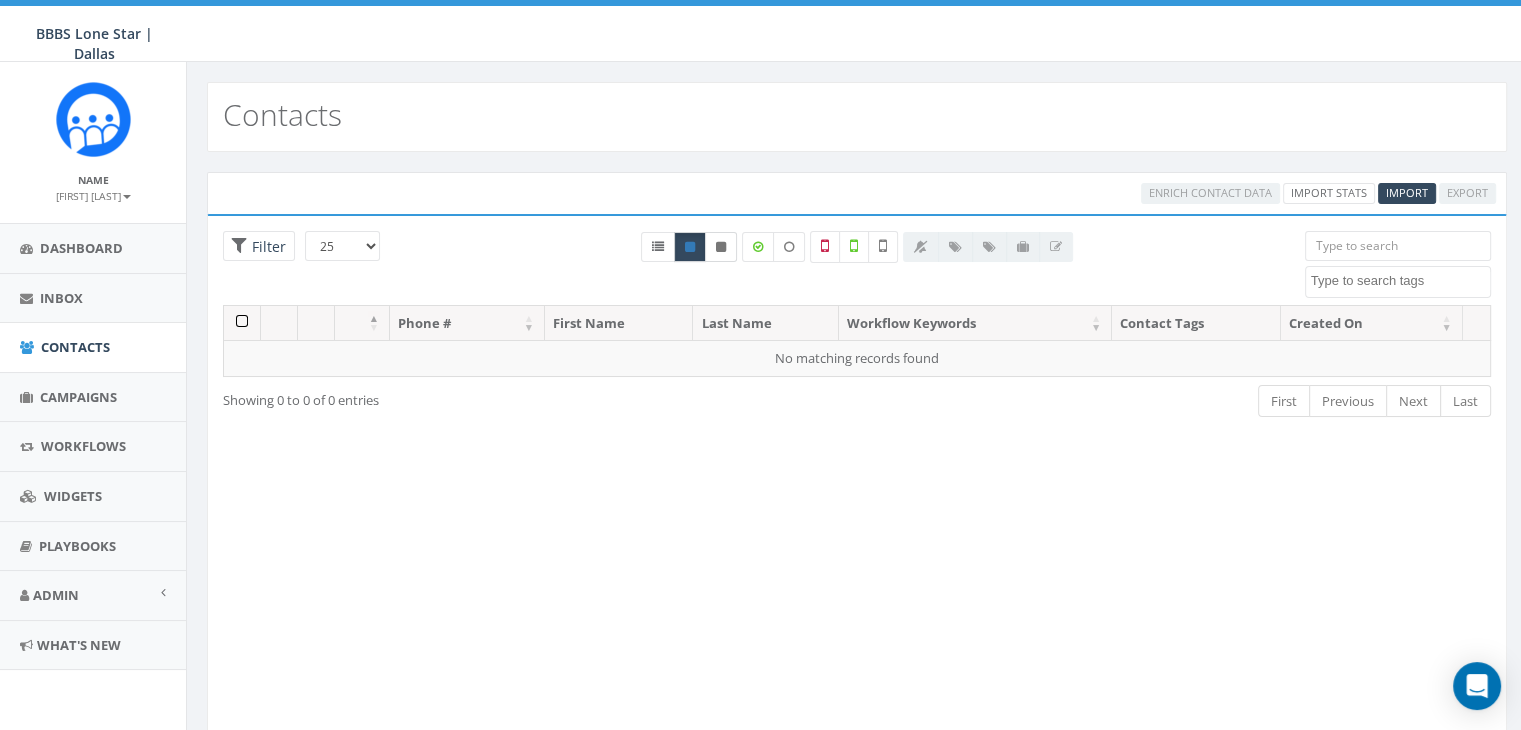 click at bounding box center (721, 247) 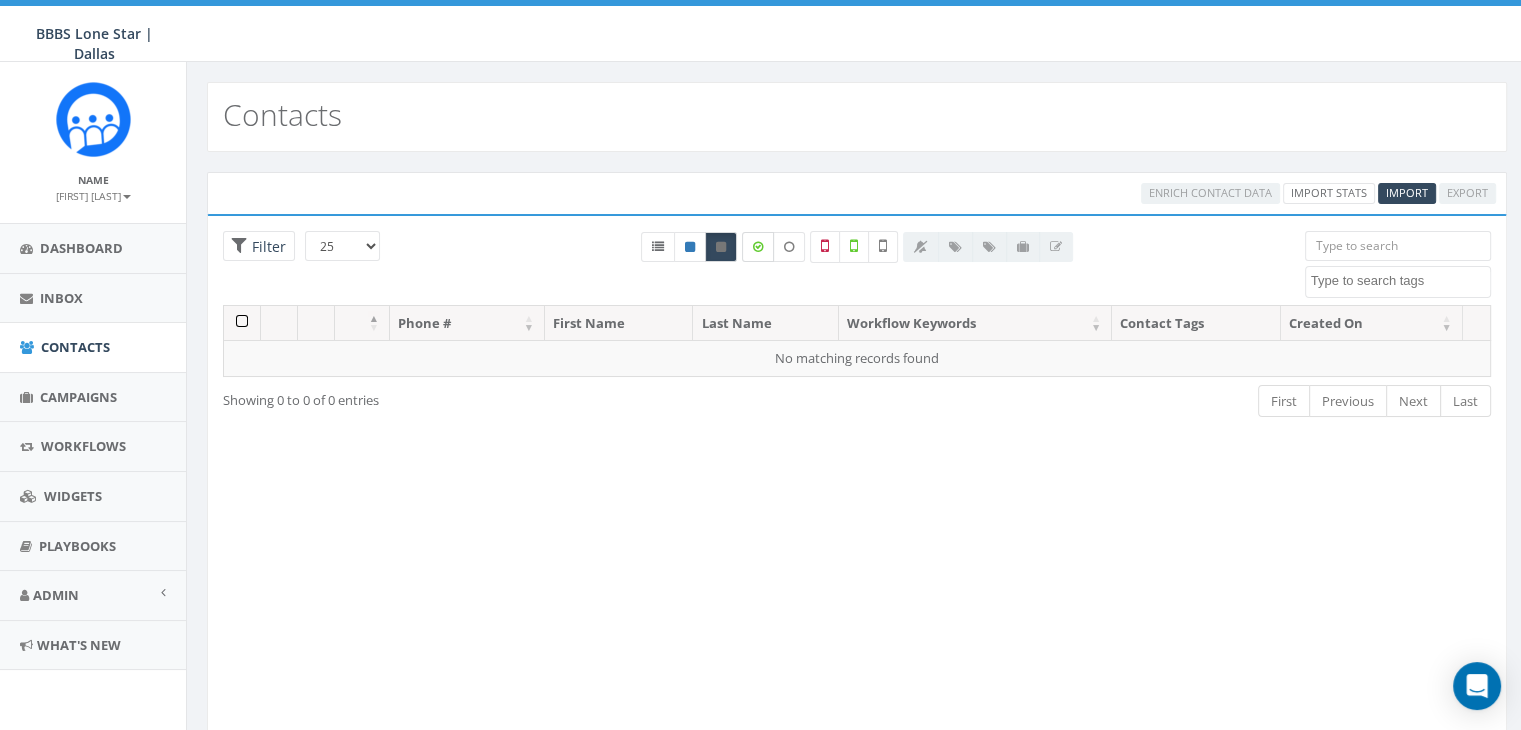 click at bounding box center (758, 247) 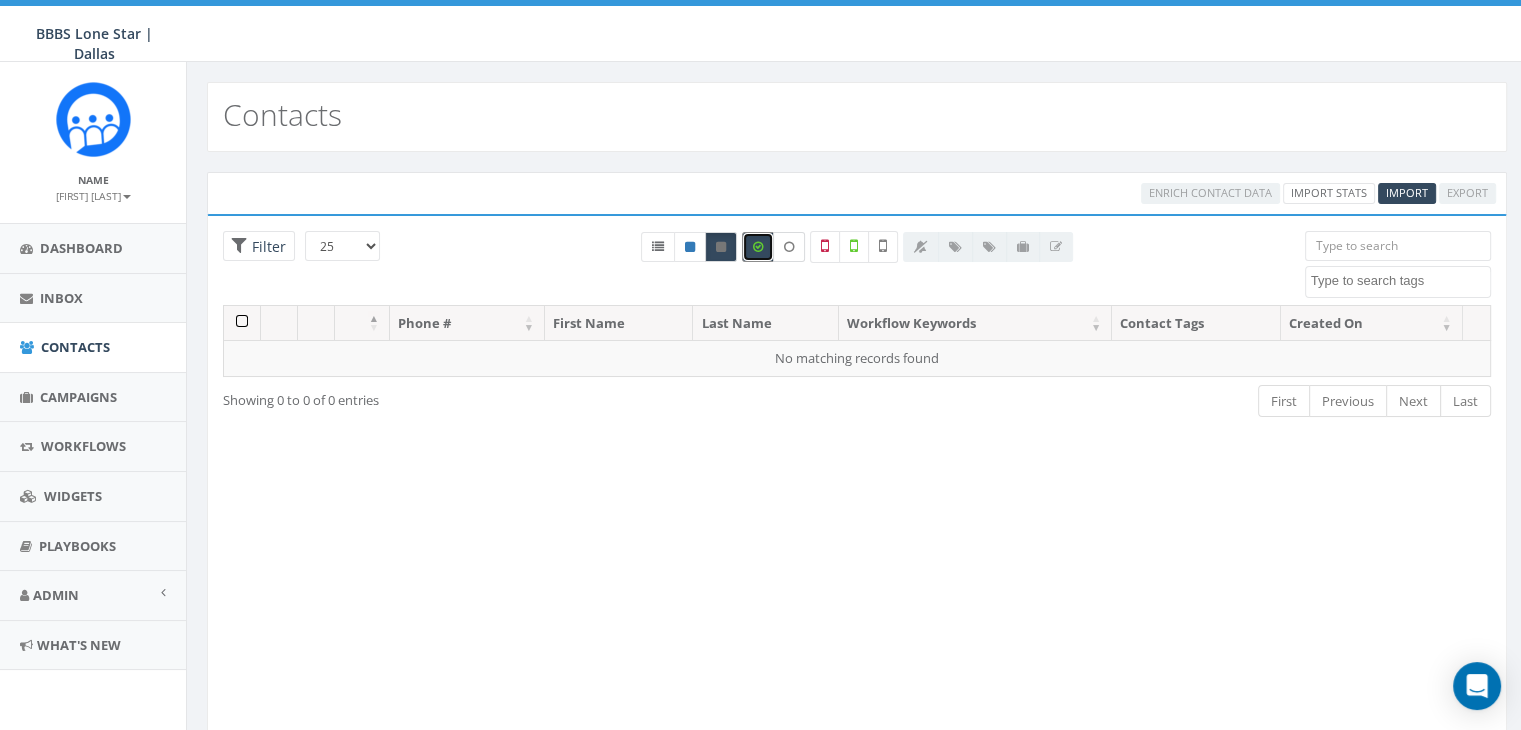 click at bounding box center (789, 247) 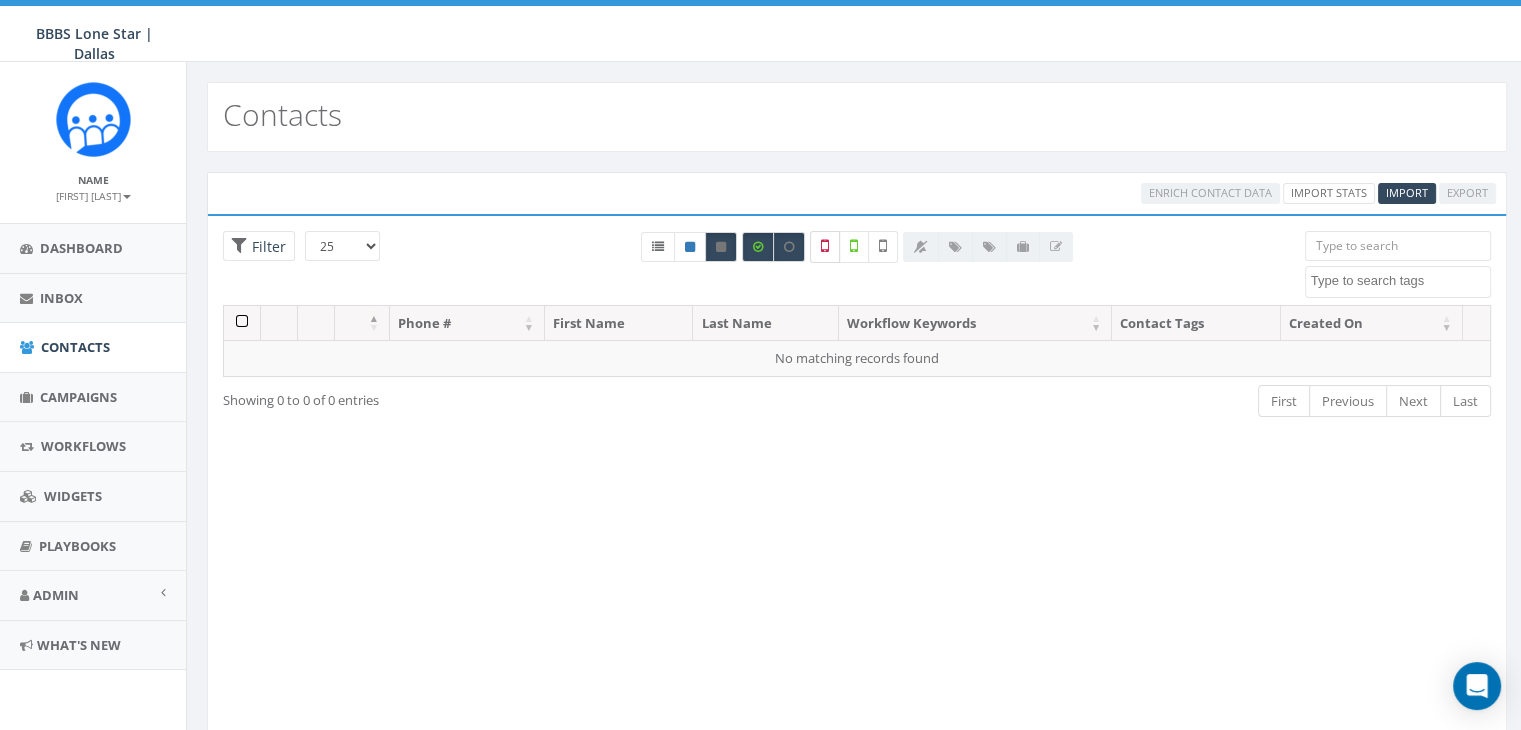 click at bounding box center (825, 246) 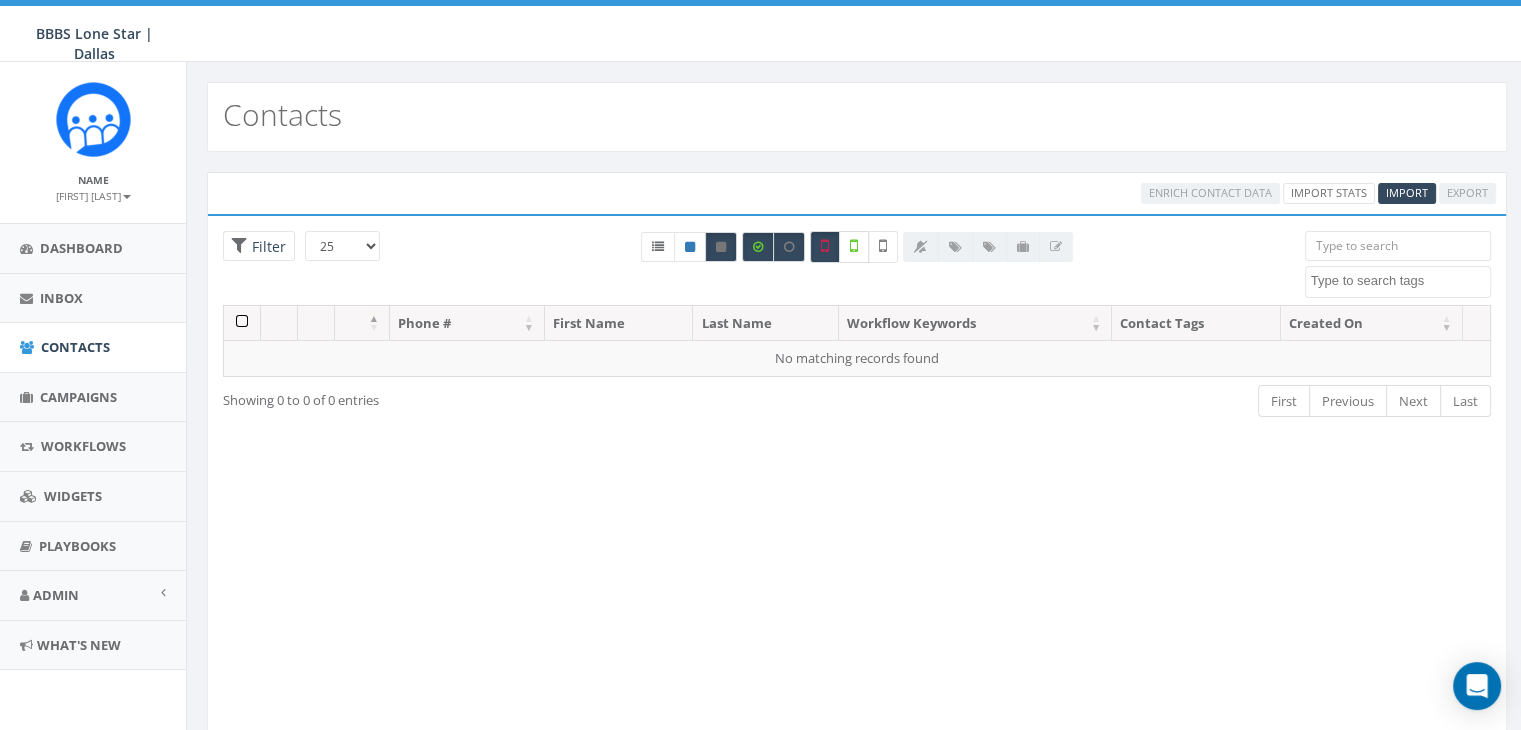 click at bounding box center [854, 246] 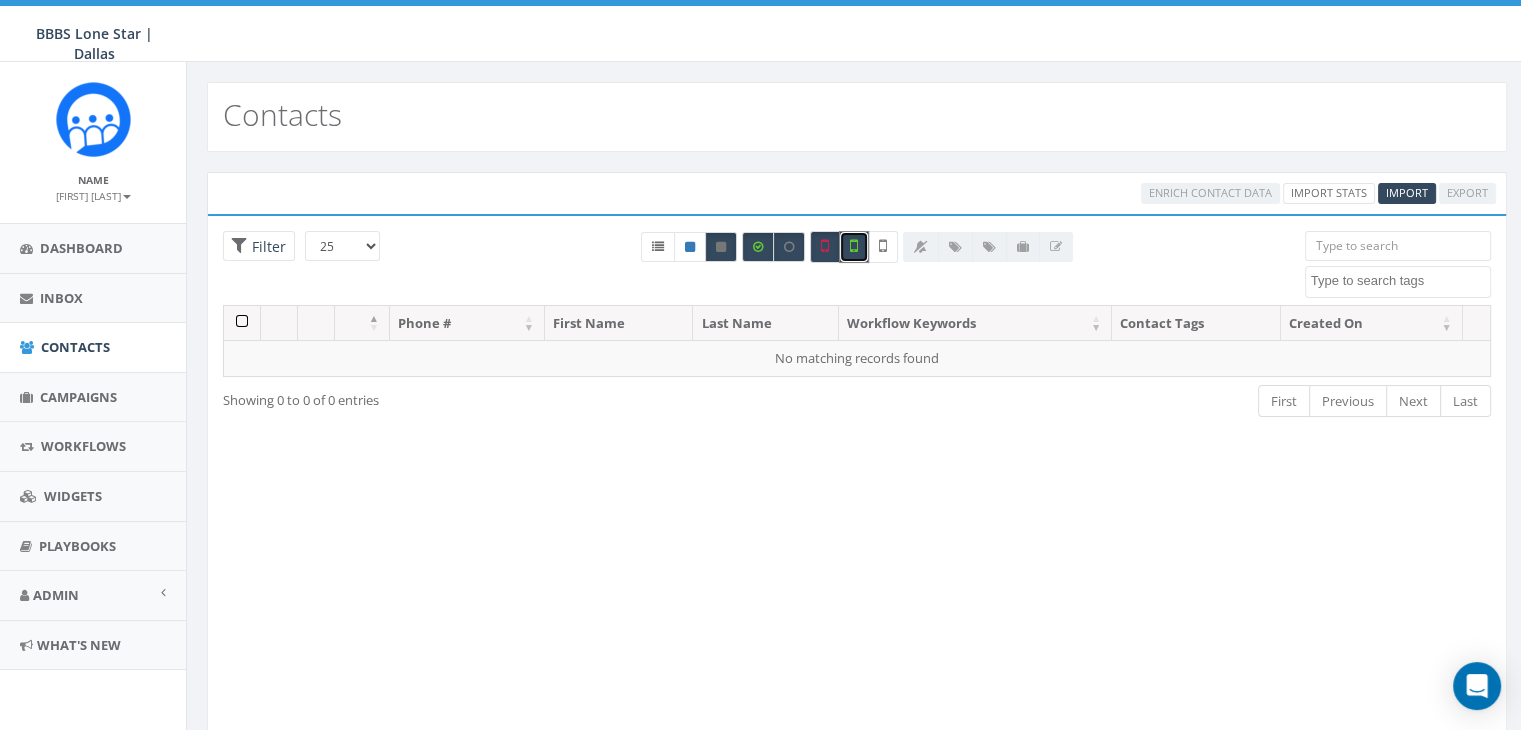click at bounding box center (854, 246) 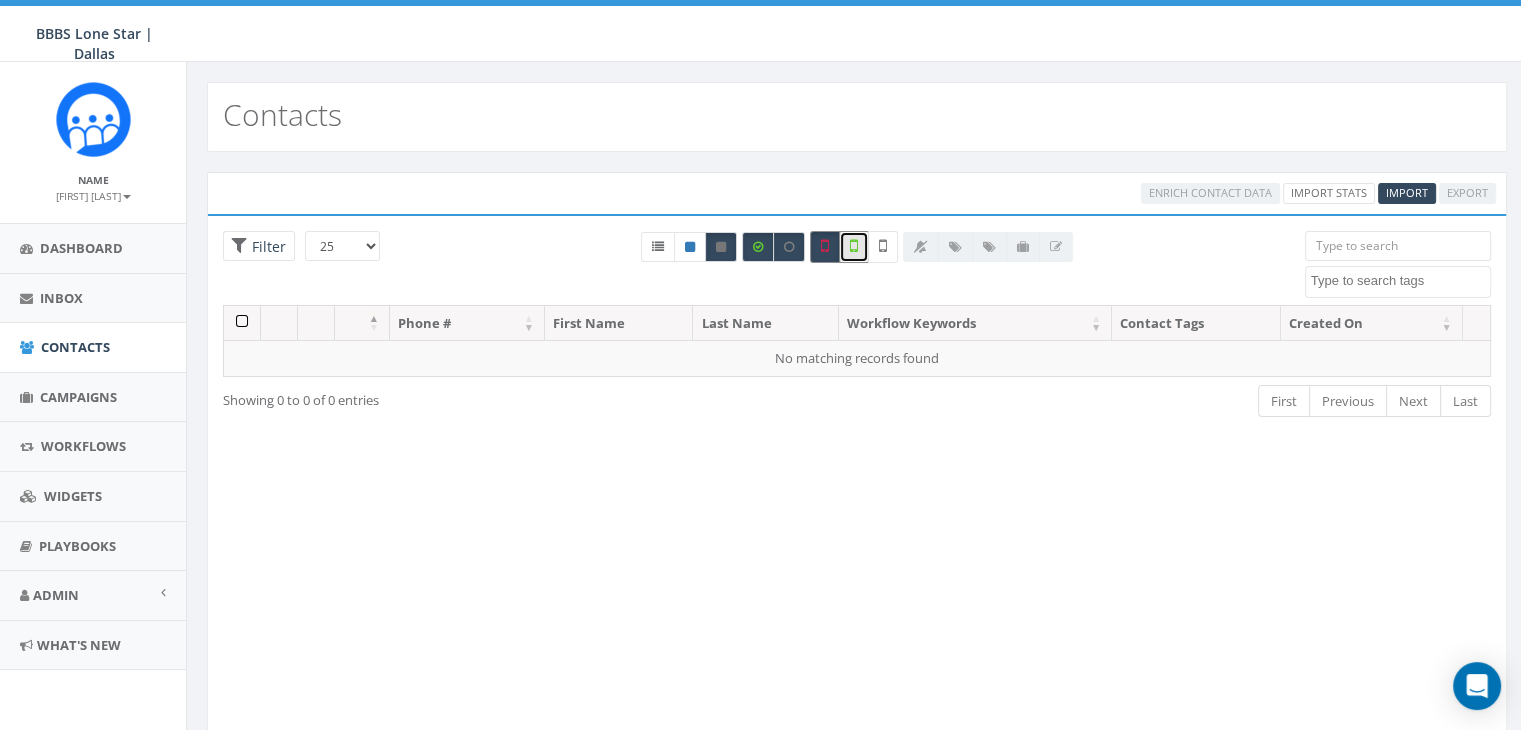 click at bounding box center [825, 246] 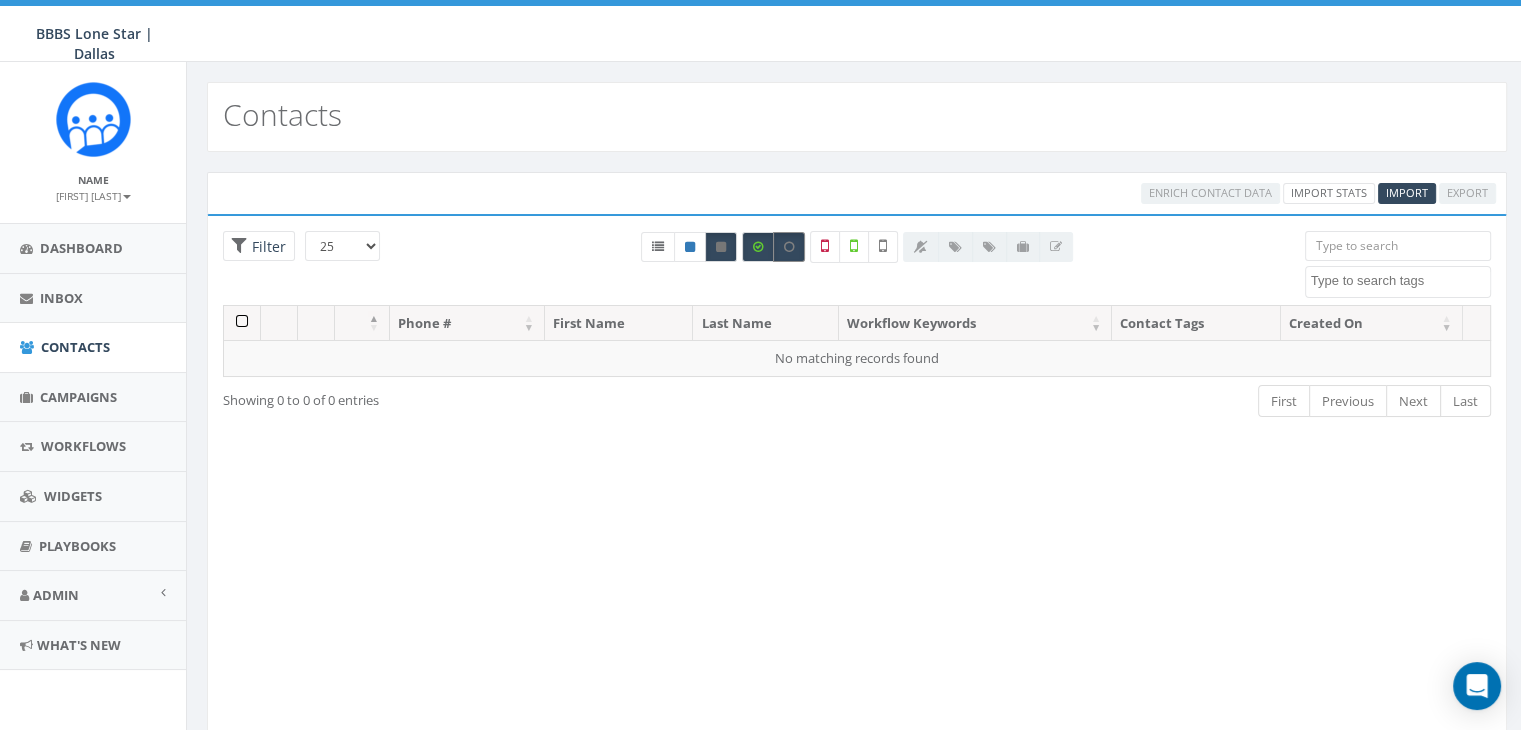 click at bounding box center [789, 247] 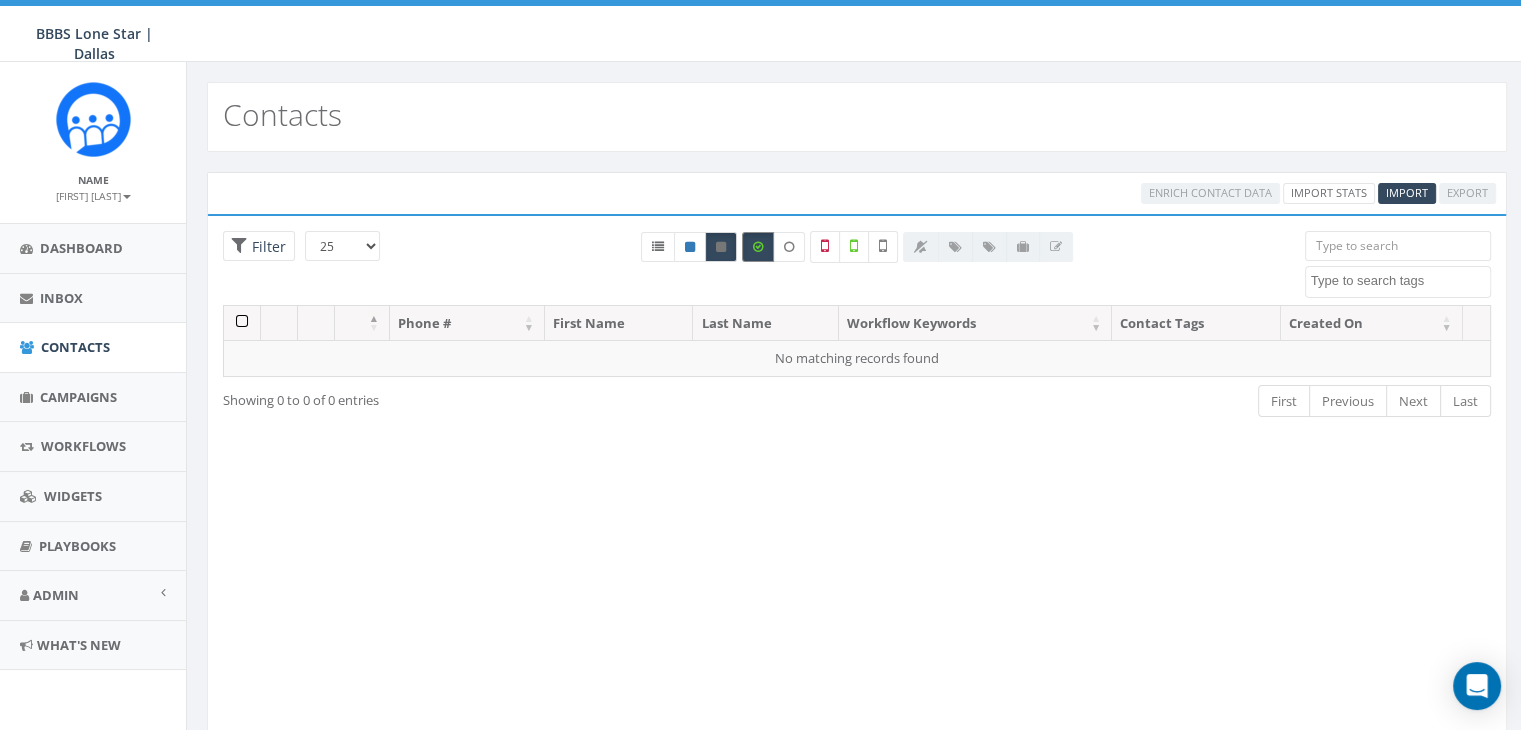click at bounding box center [758, 247] 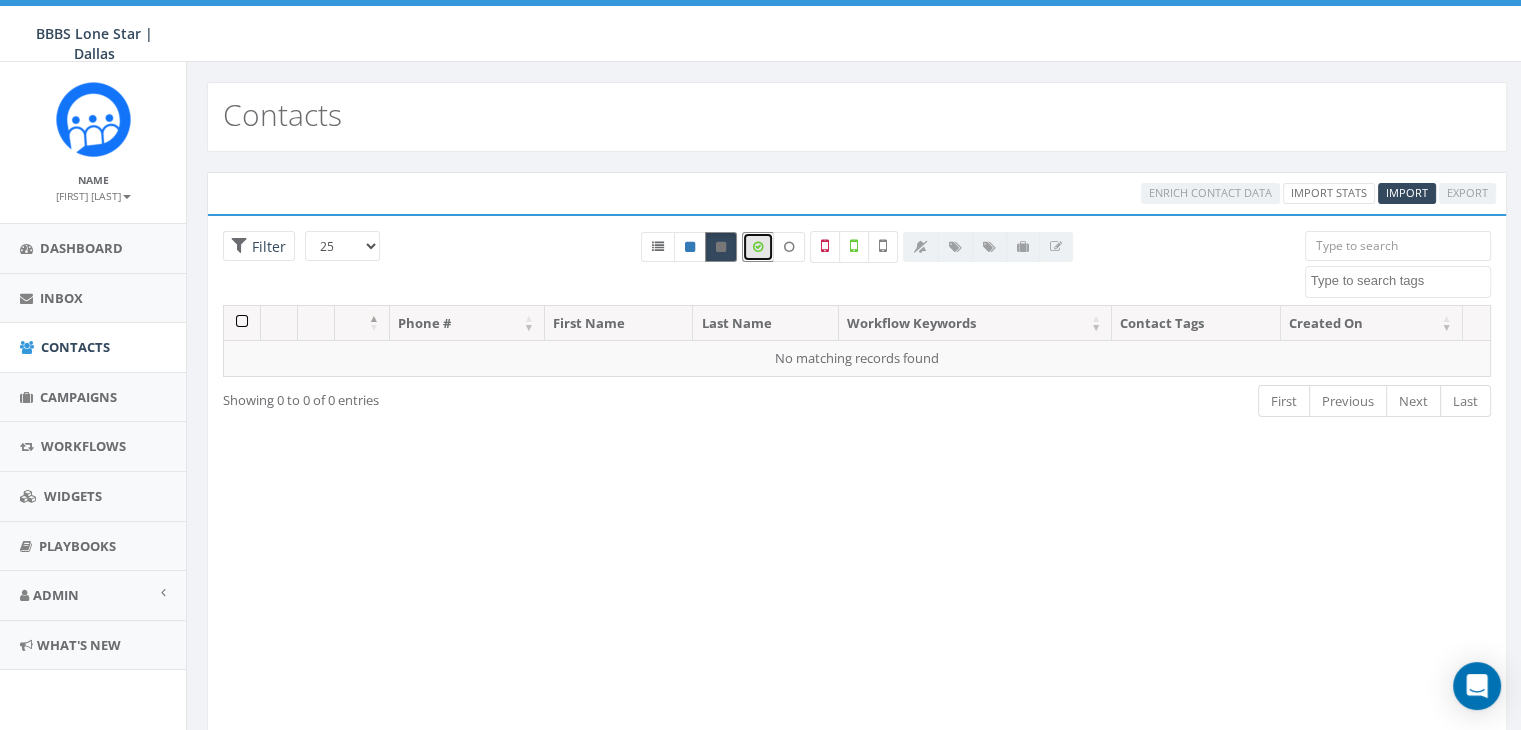 click at bounding box center (721, 247) 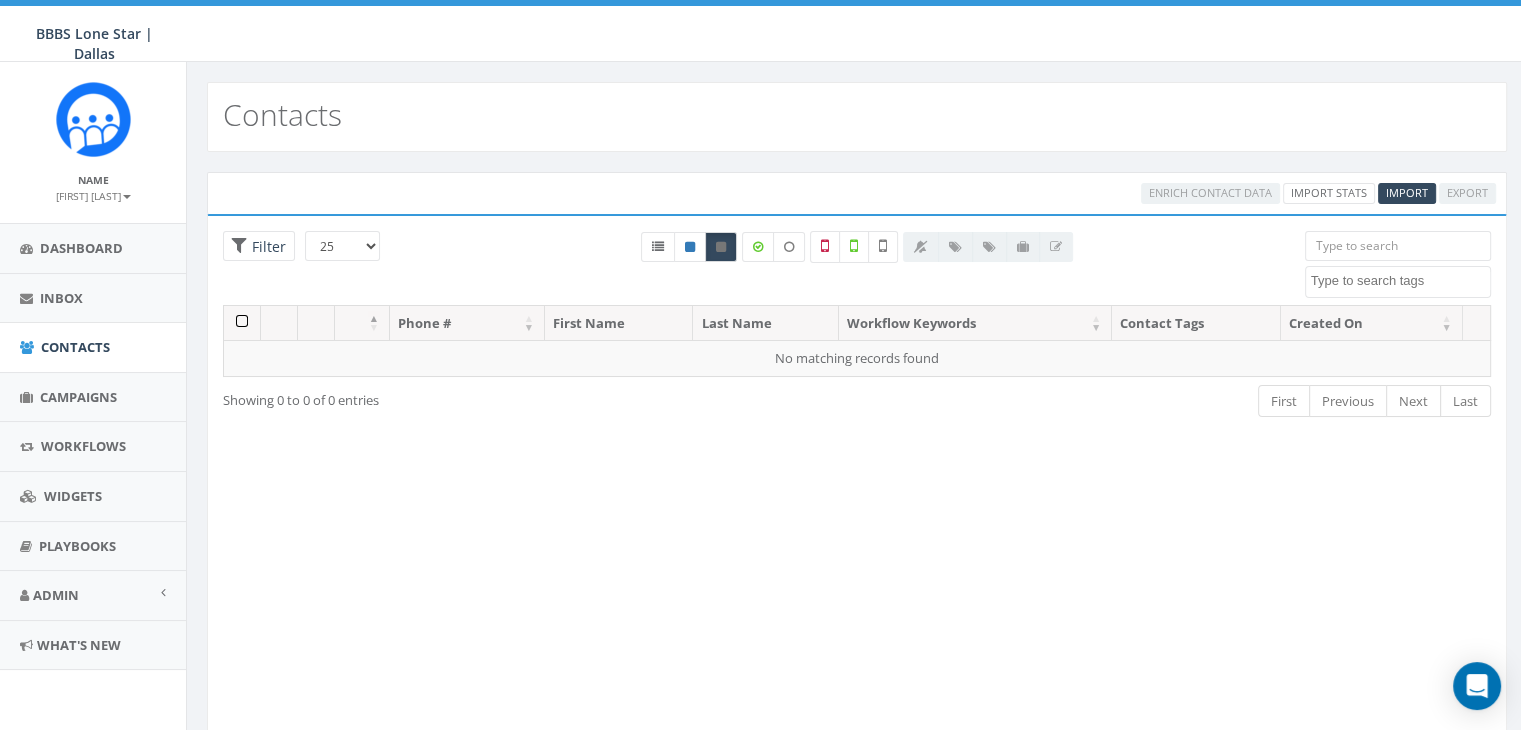click at bounding box center [988, 247] 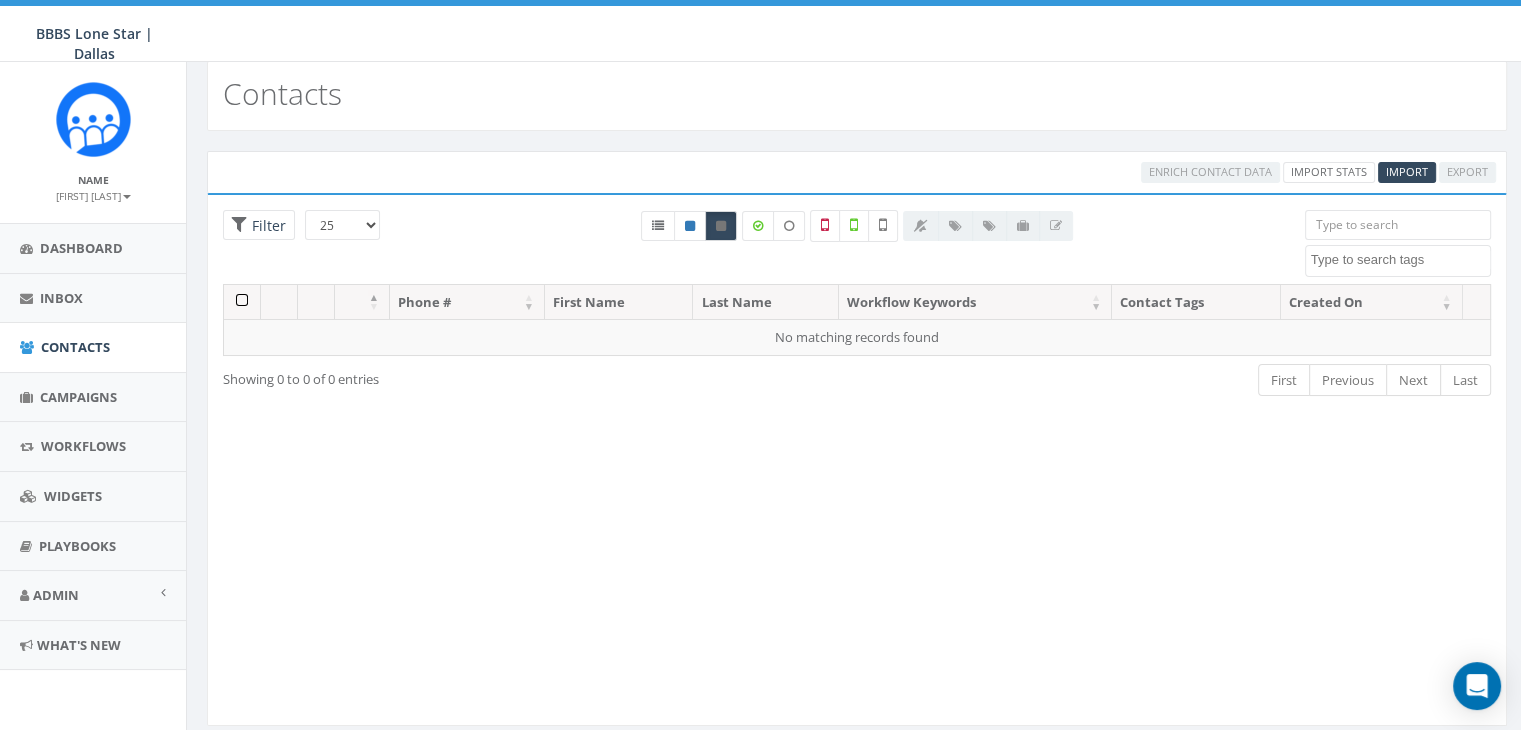 scroll, scrollTop: 0, scrollLeft: 0, axis: both 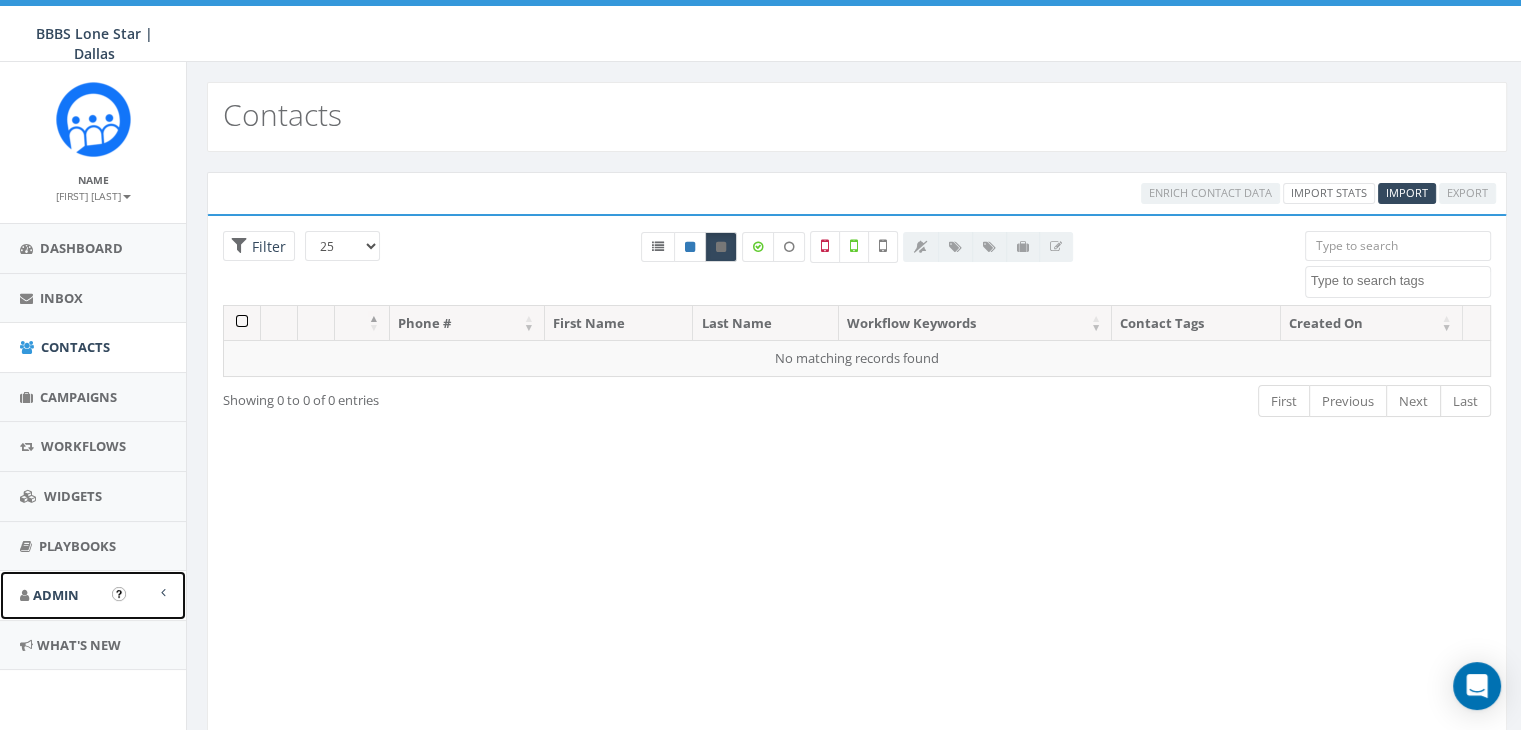 click on "Admin" at bounding box center (93, 595) 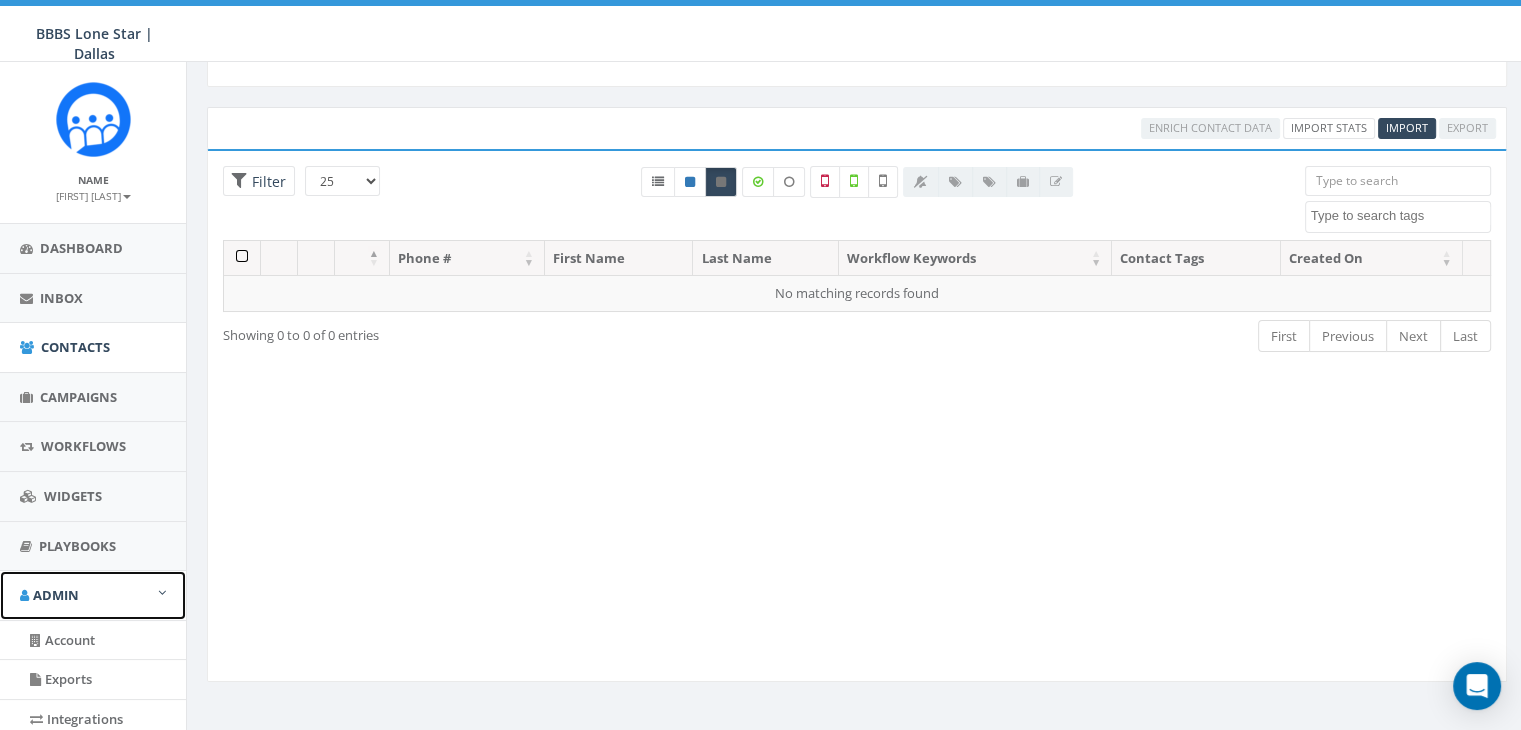 scroll, scrollTop: 100, scrollLeft: 0, axis: vertical 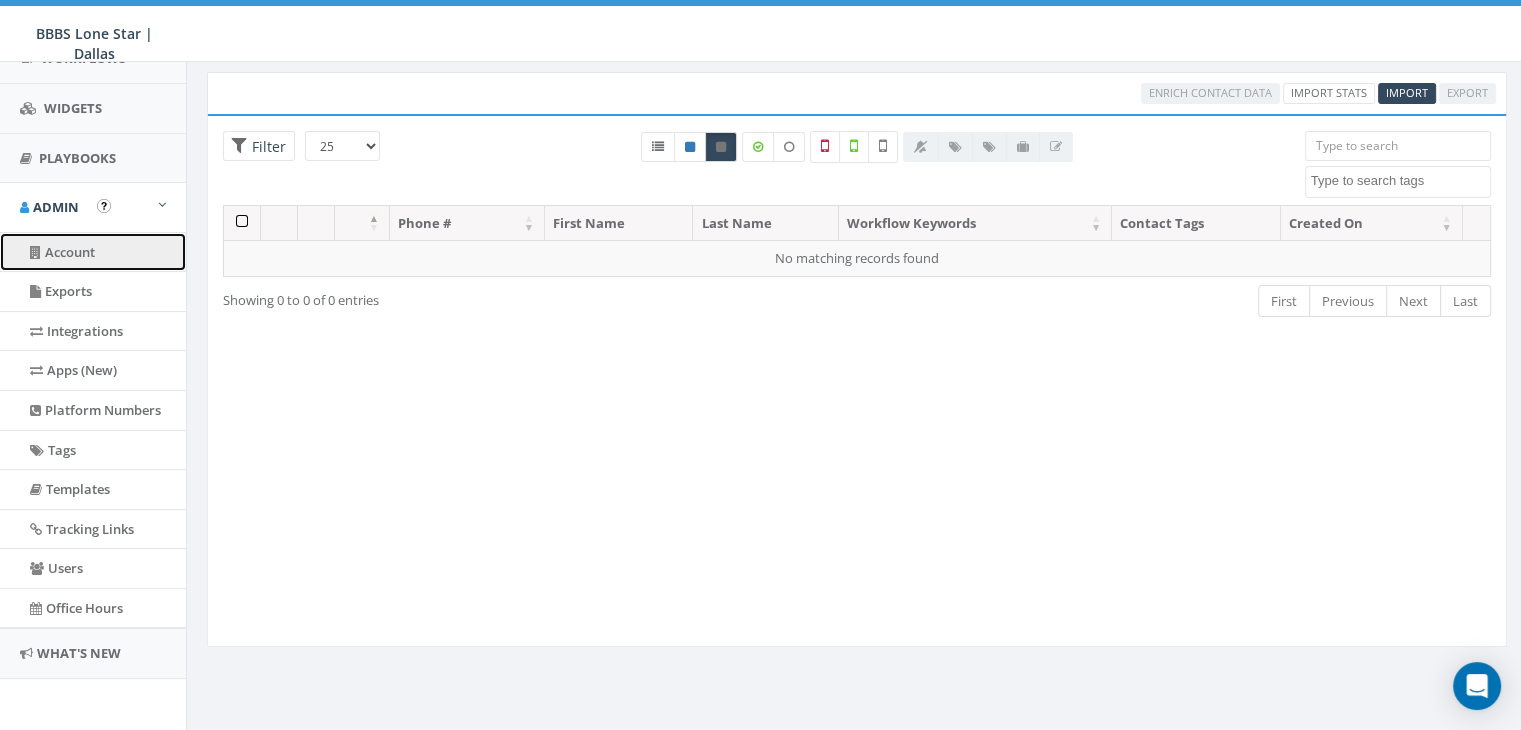 click on "Account" at bounding box center [93, 252] 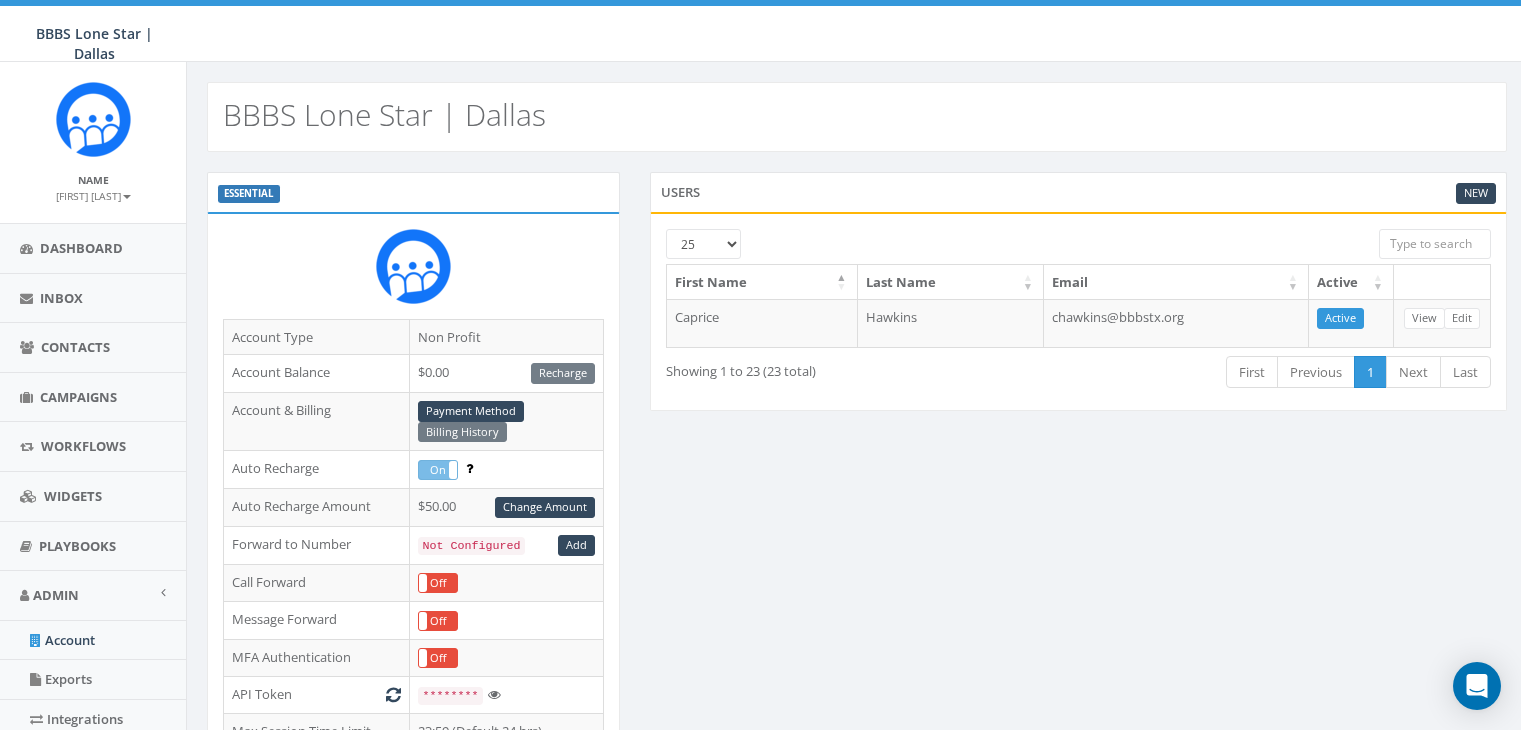 scroll, scrollTop: 0, scrollLeft: 0, axis: both 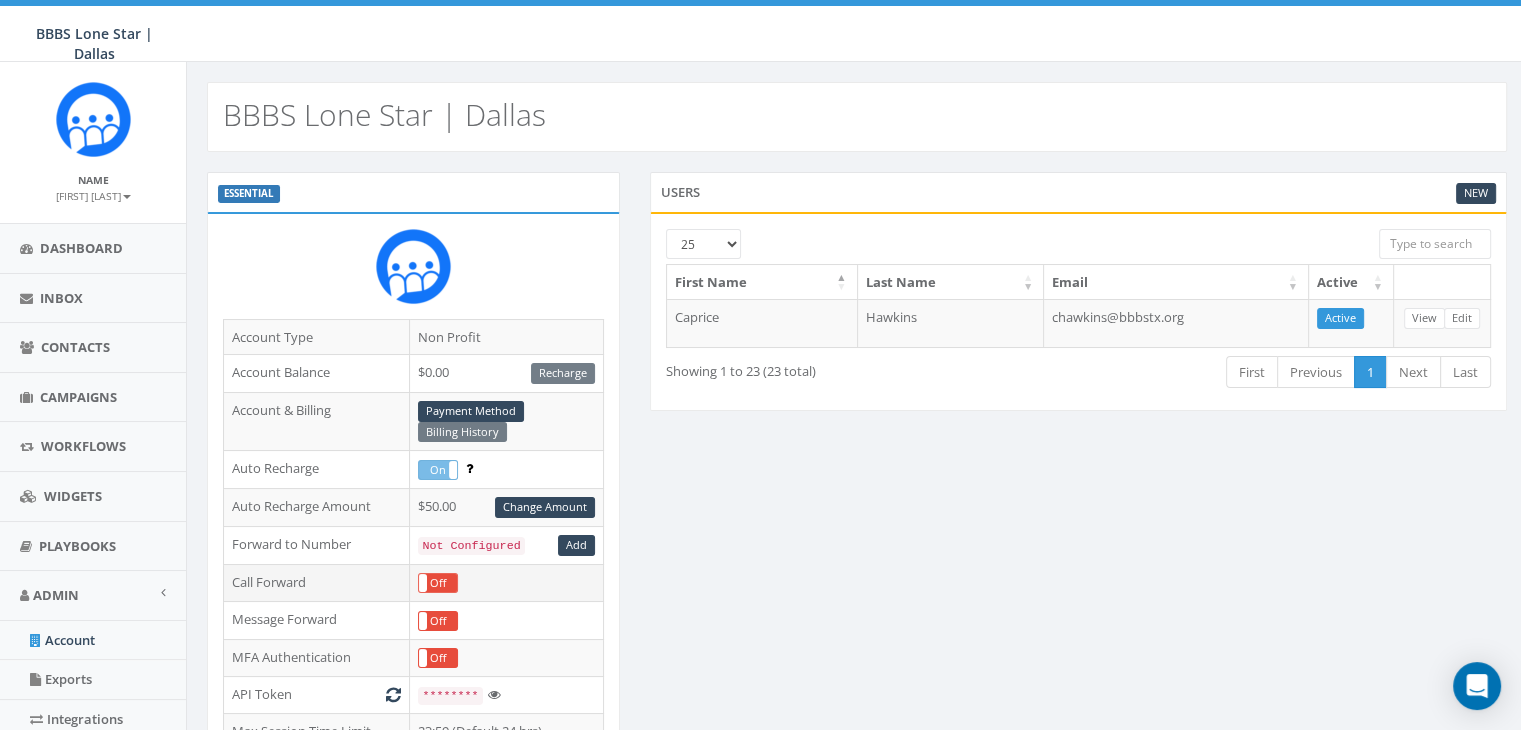 click at bounding box center [419, 583] 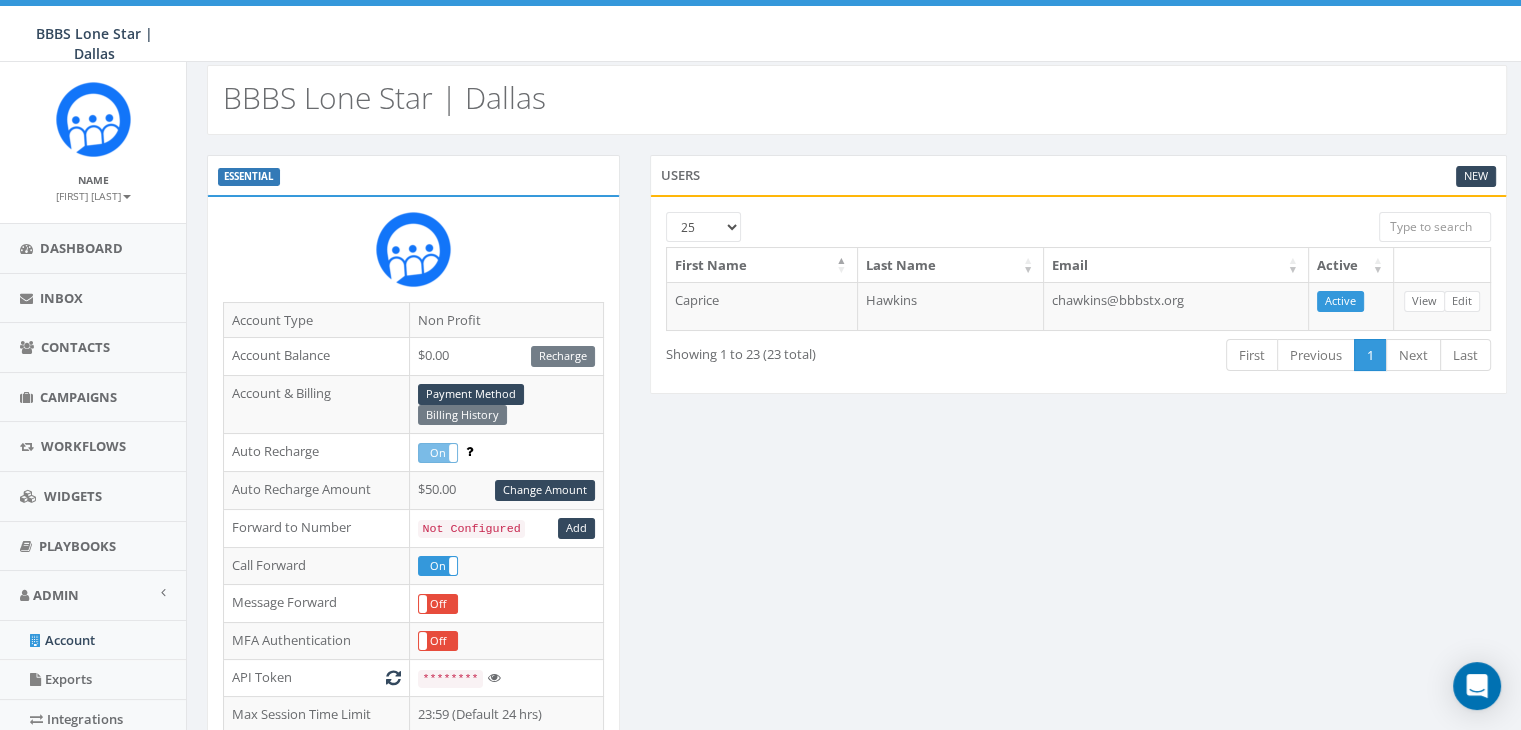 scroll, scrollTop: 0, scrollLeft: 0, axis: both 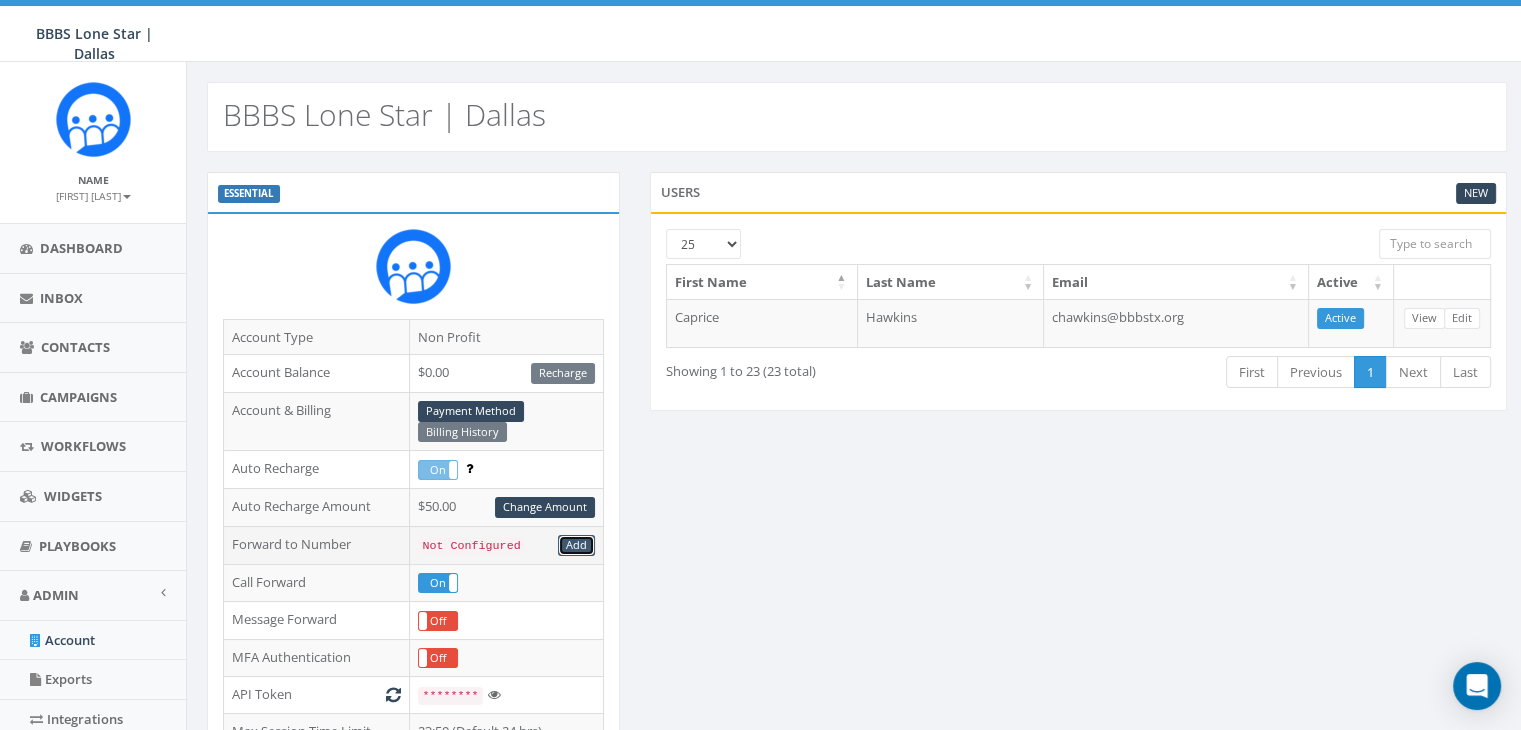 click on "Add" at bounding box center [576, 545] 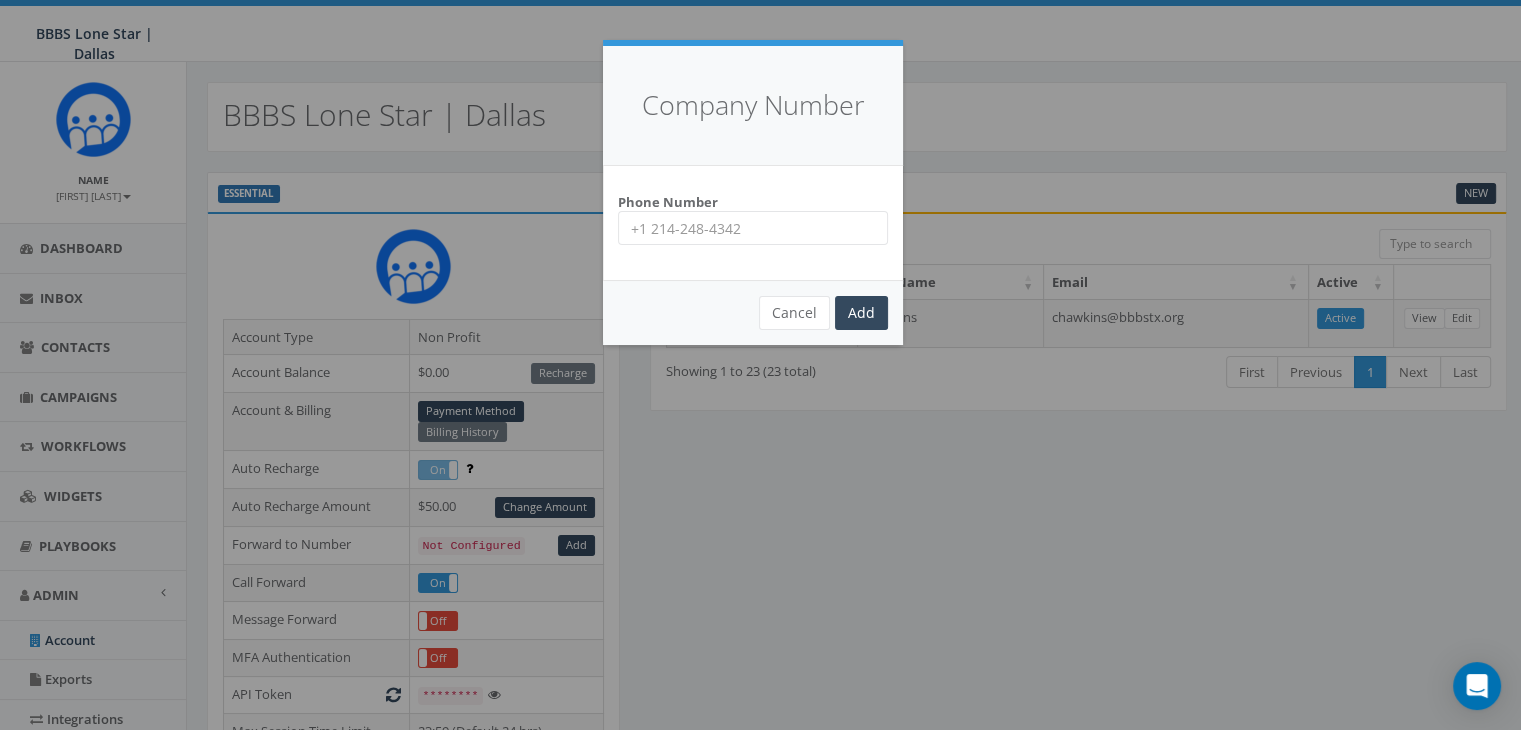 click on "Phone Number" at bounding box center [753, 228] 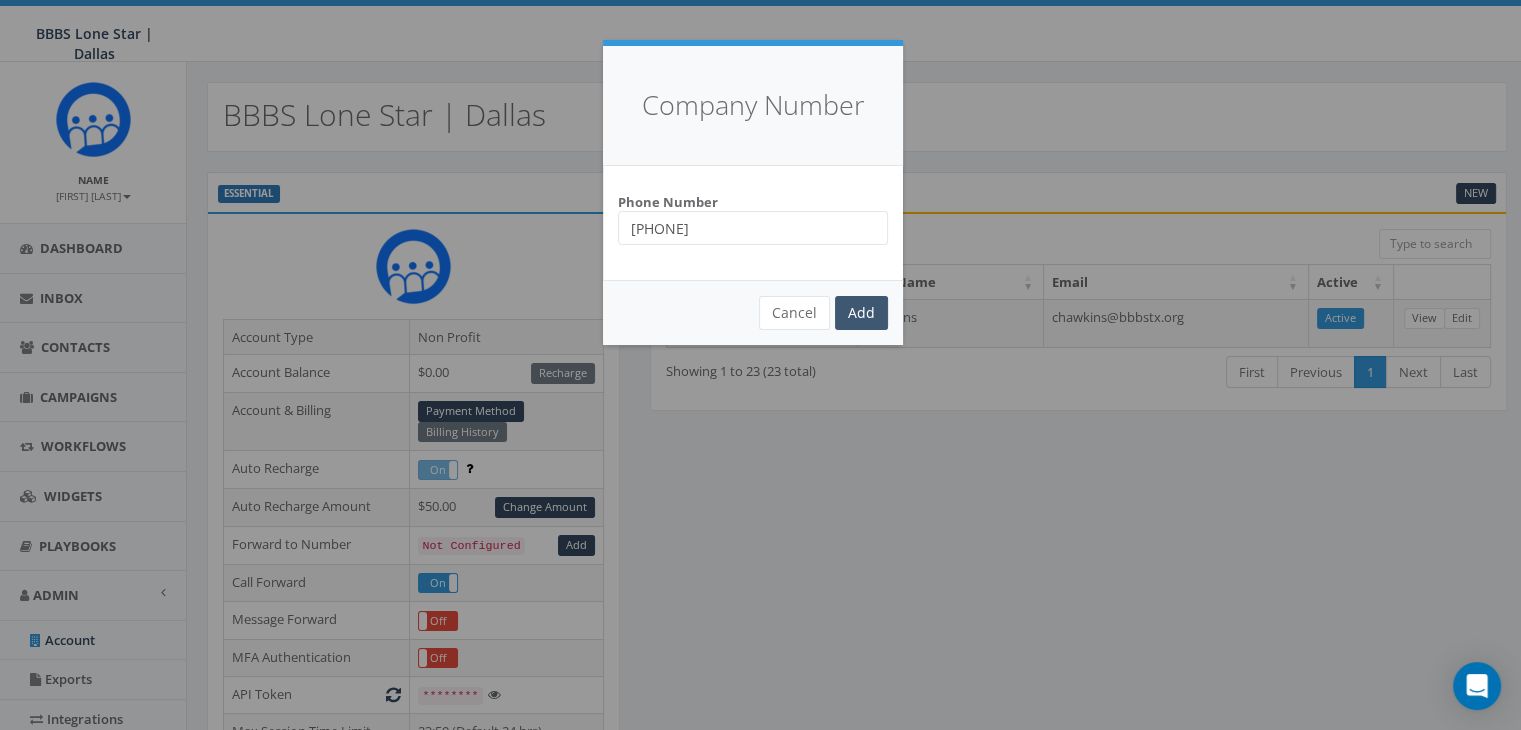 type on "[PHONE]" 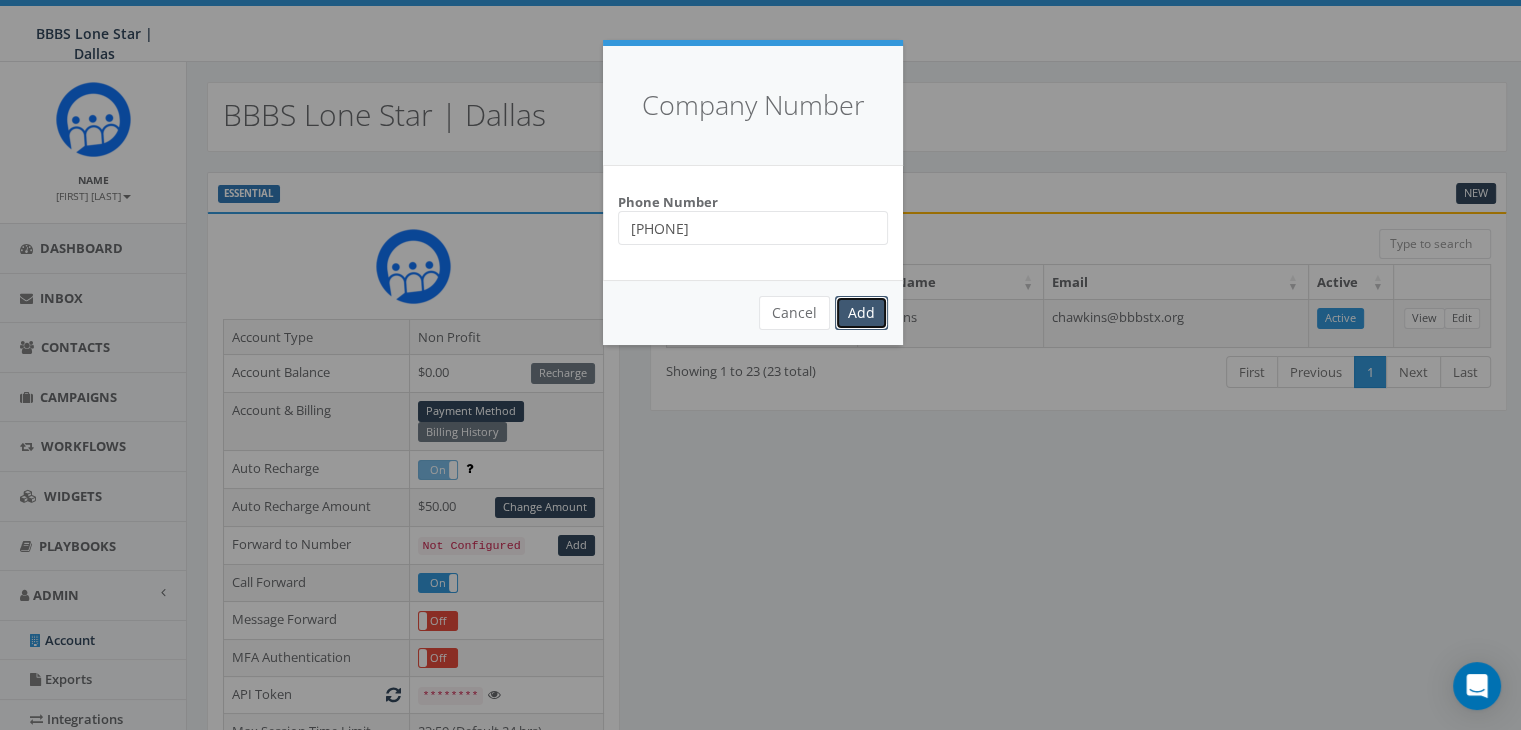 click on "Add" at bounding box center (861, 313) 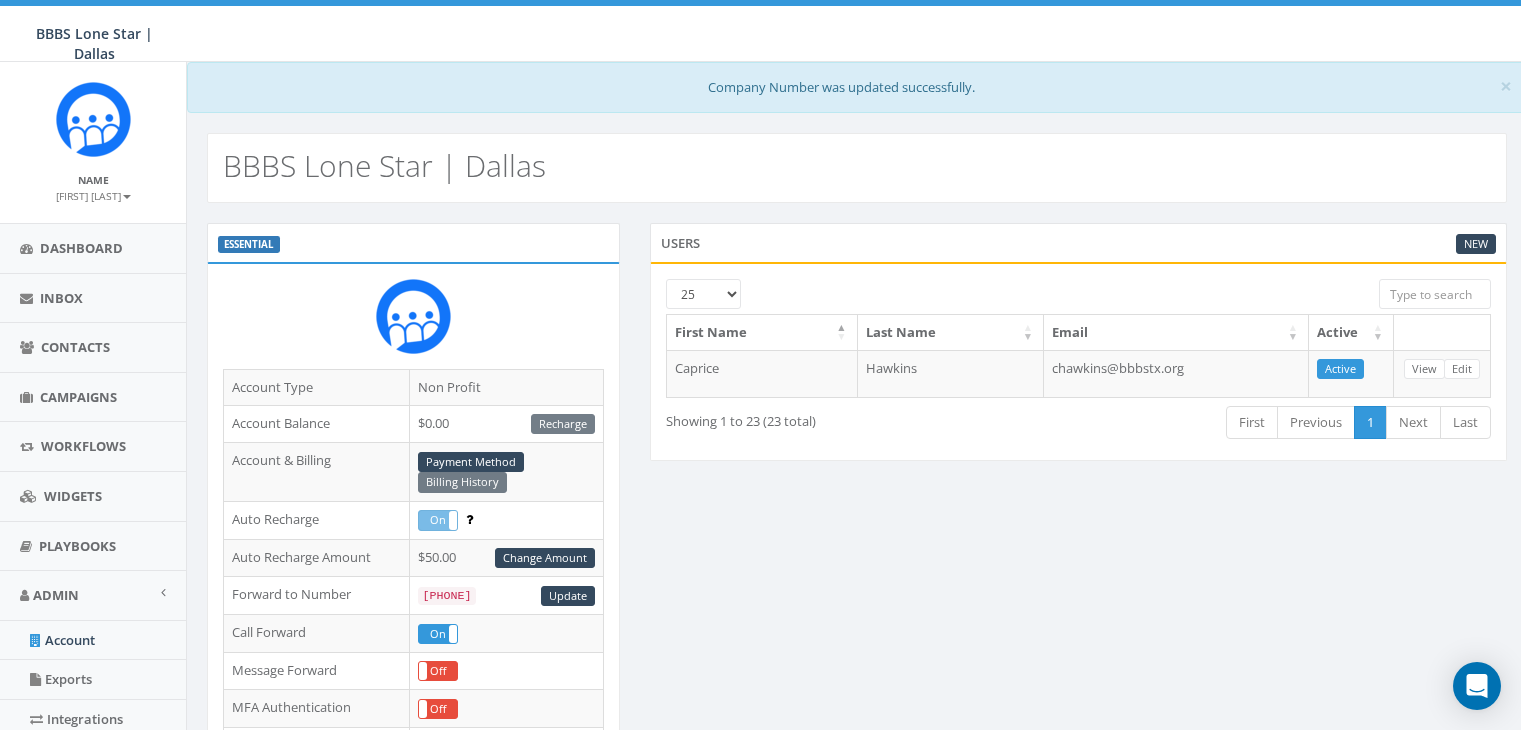 scroll, scrollTop: 49, scrollLeft: 0, axis: vertical 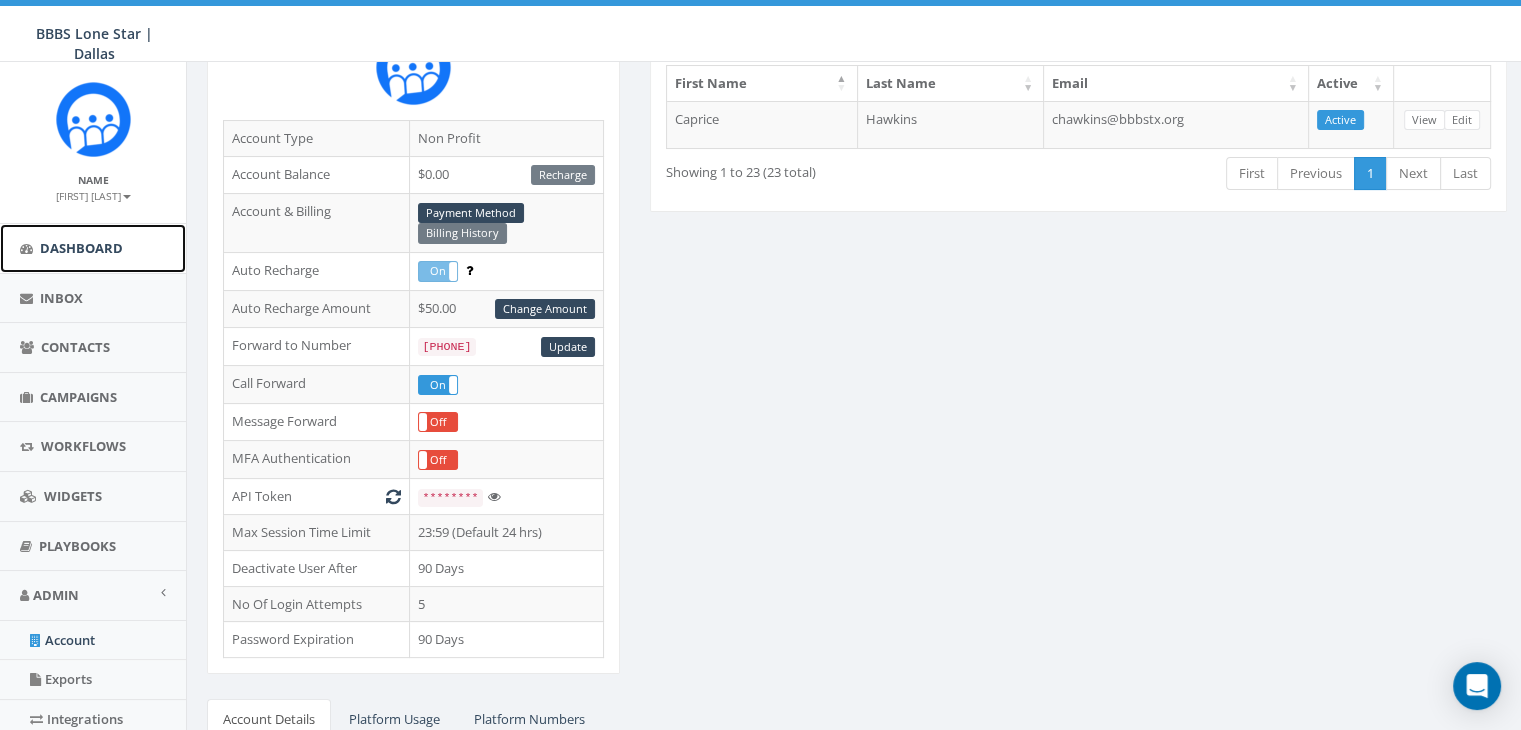 click on "Dashboard" at bounding box center (93, 248) 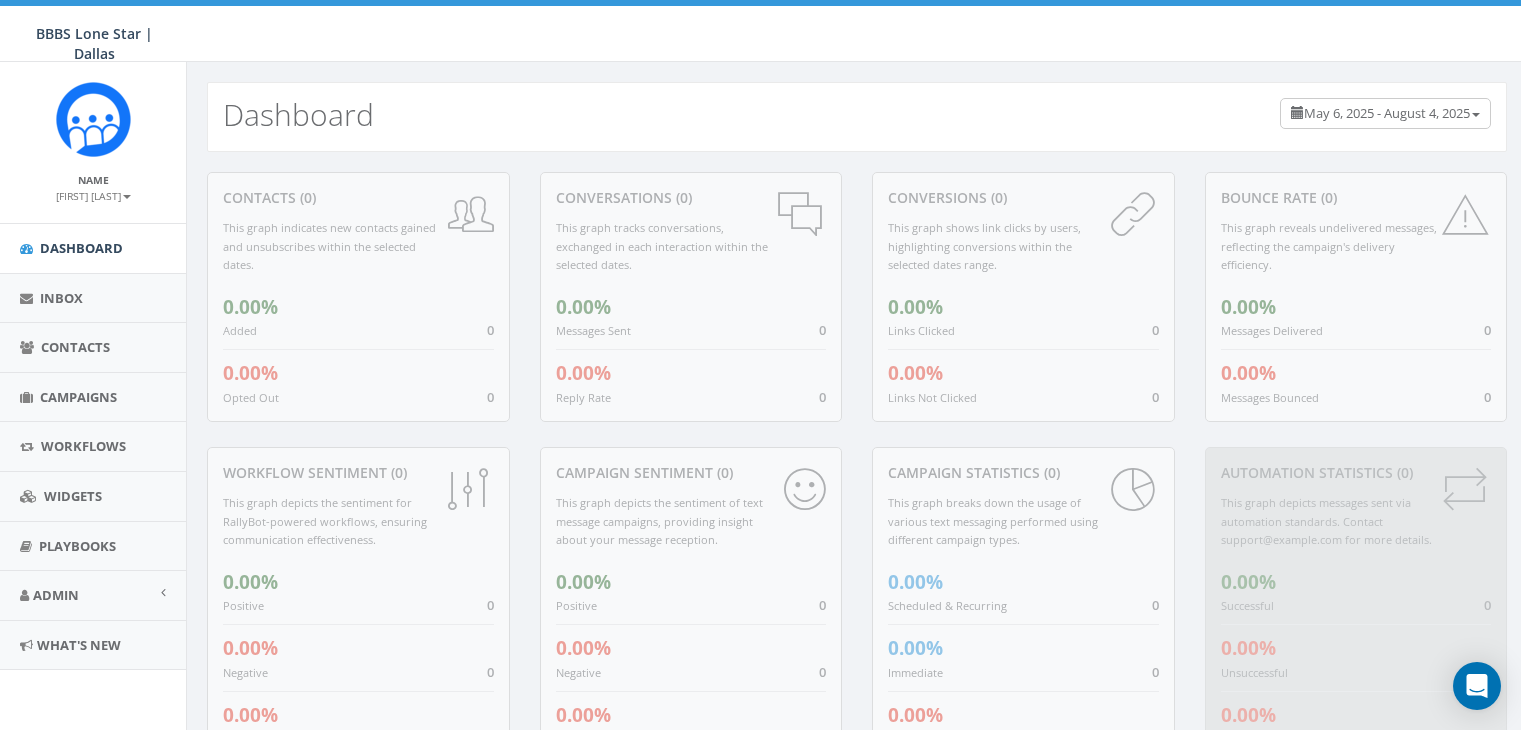 scroll, scrollTop: 0, scrollLeft: 0, axis: both 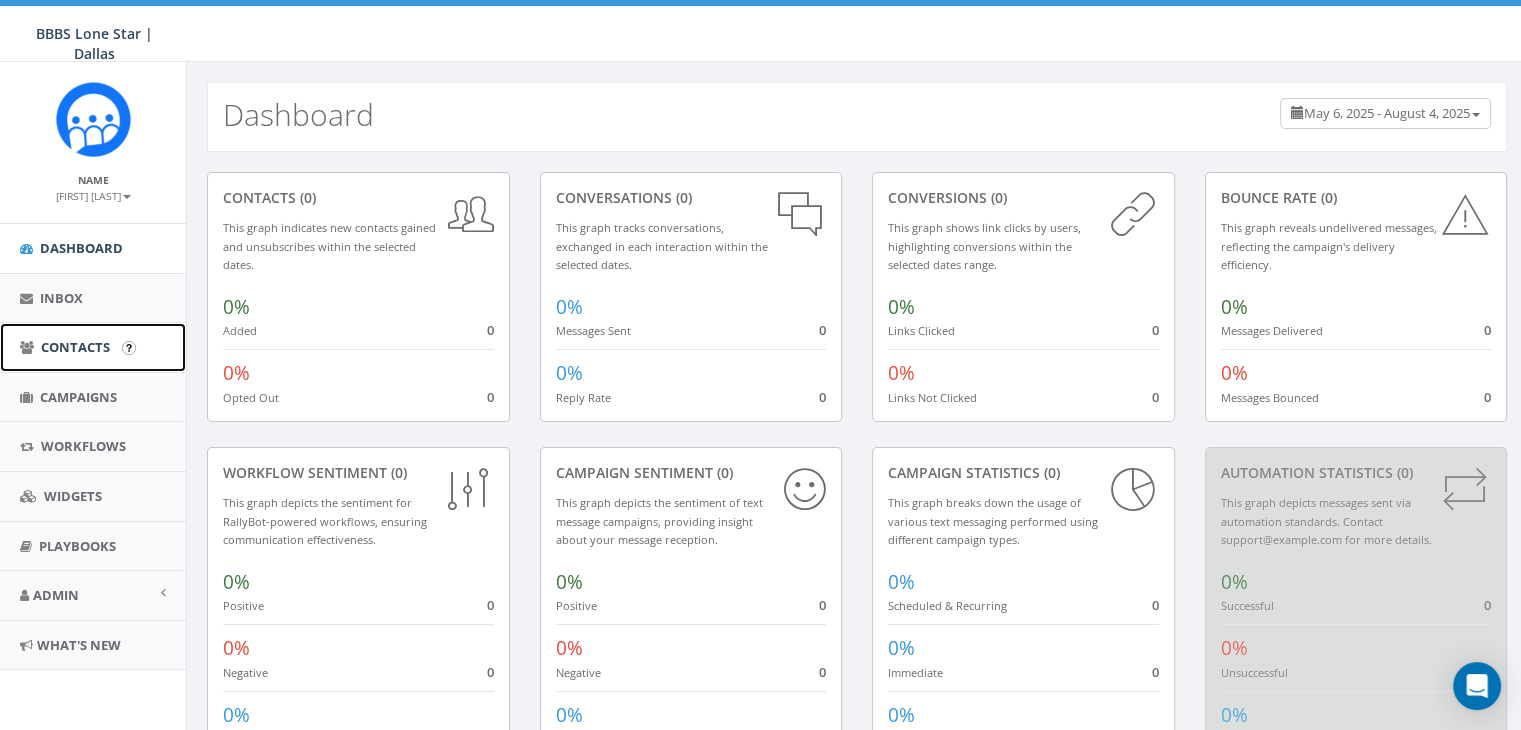 click on "Contacts" at bounding box center (75, 347) 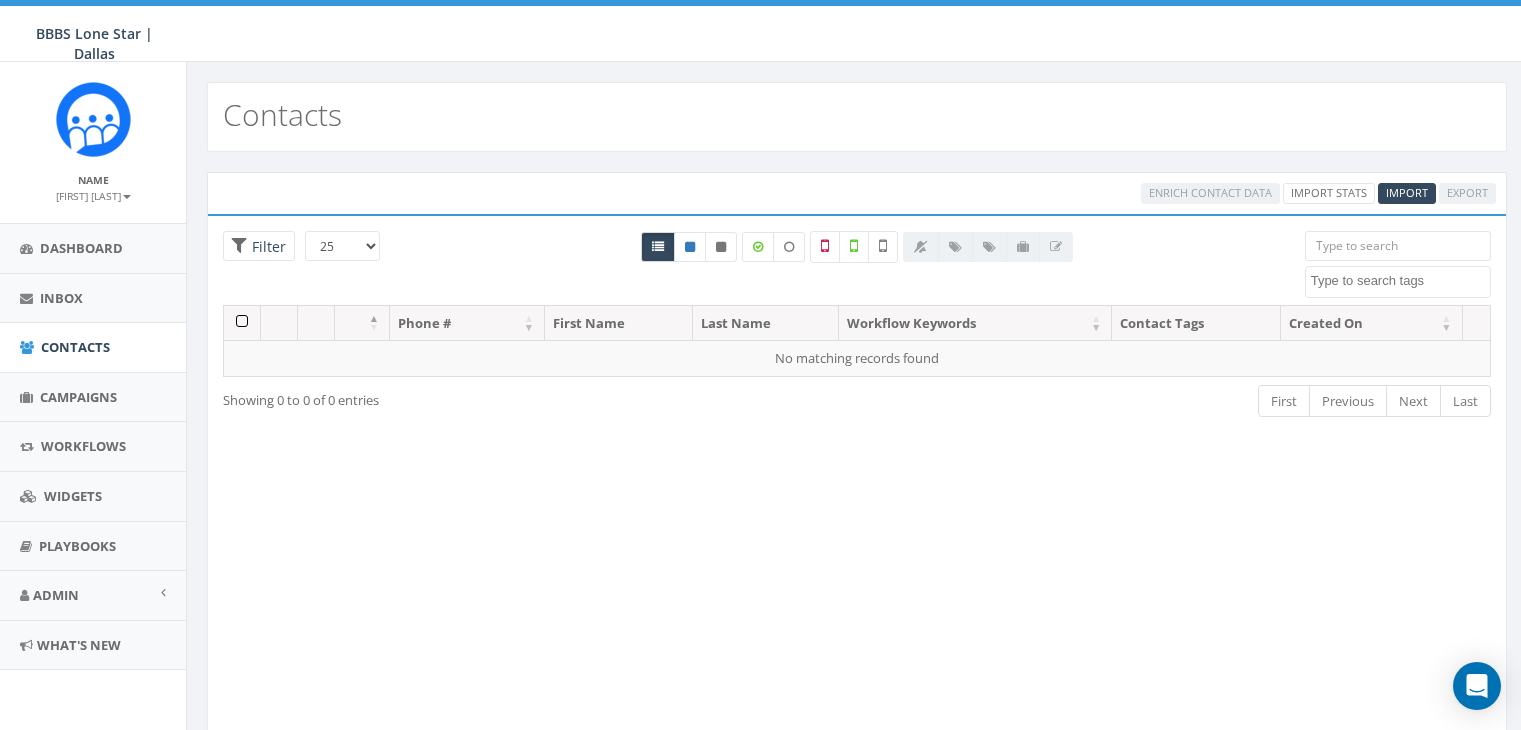 select 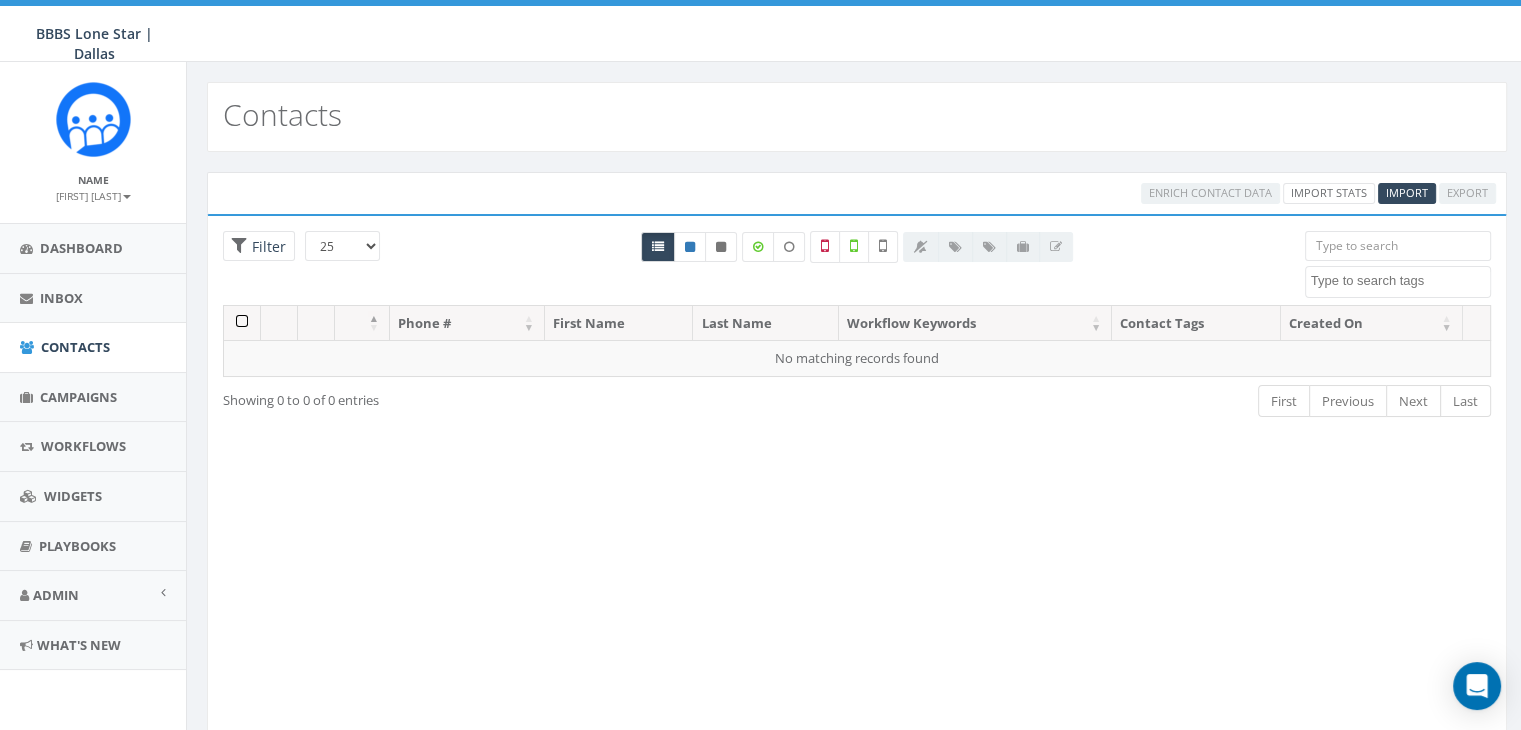 scroll, scrollTop: 0, scrollLeft: 0, axis: both 